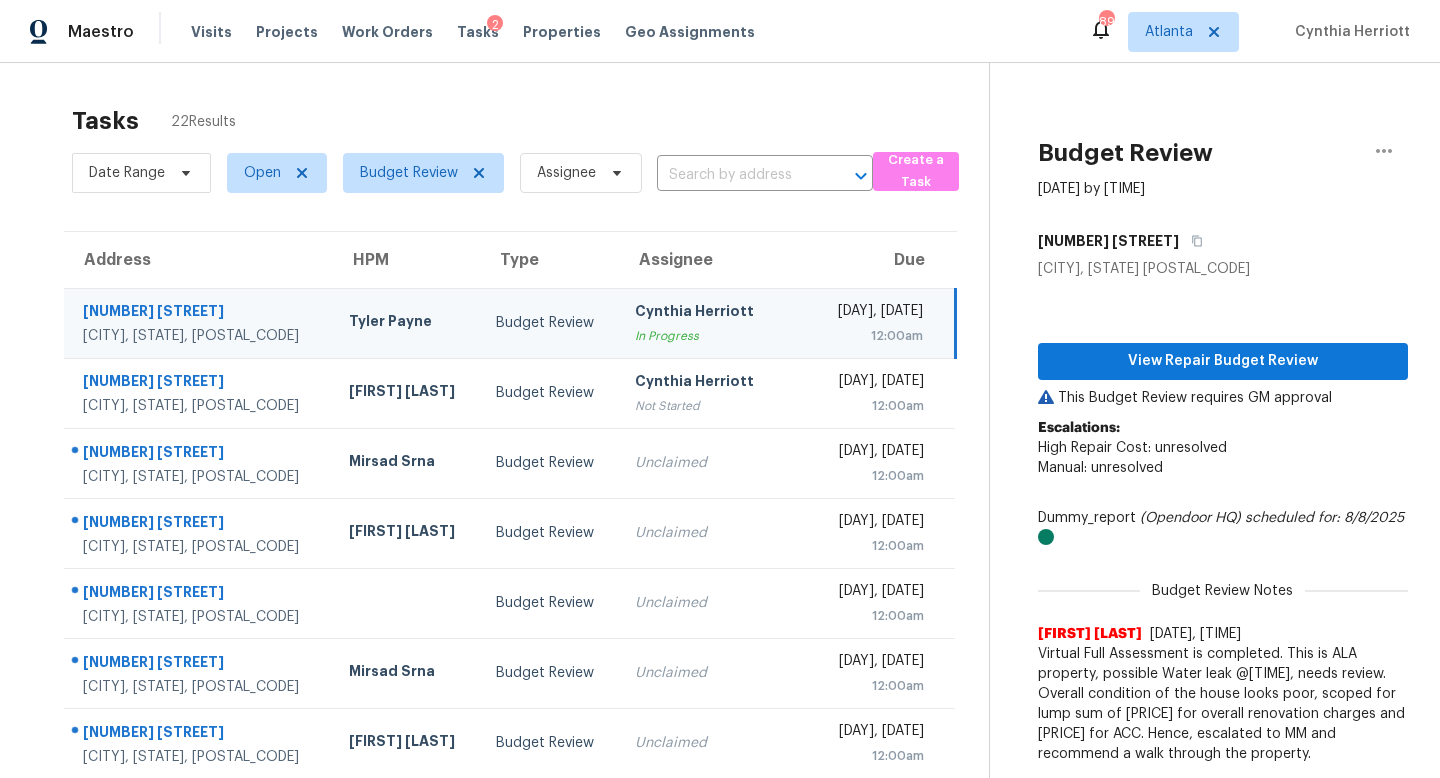 scroll, scrollTop: 0, scrollLeft: 0, axis: both 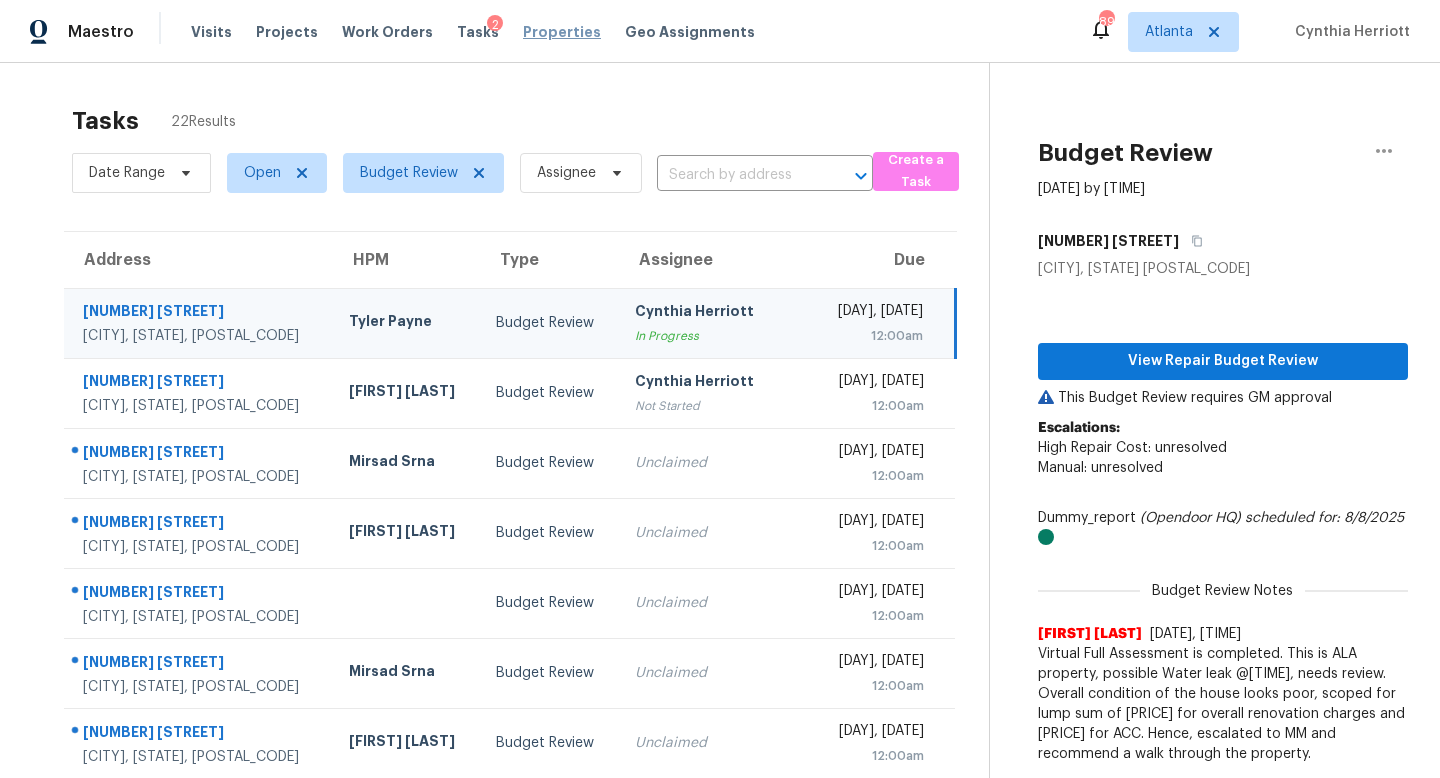 click on "Properties" at bounding box center [562, 32] 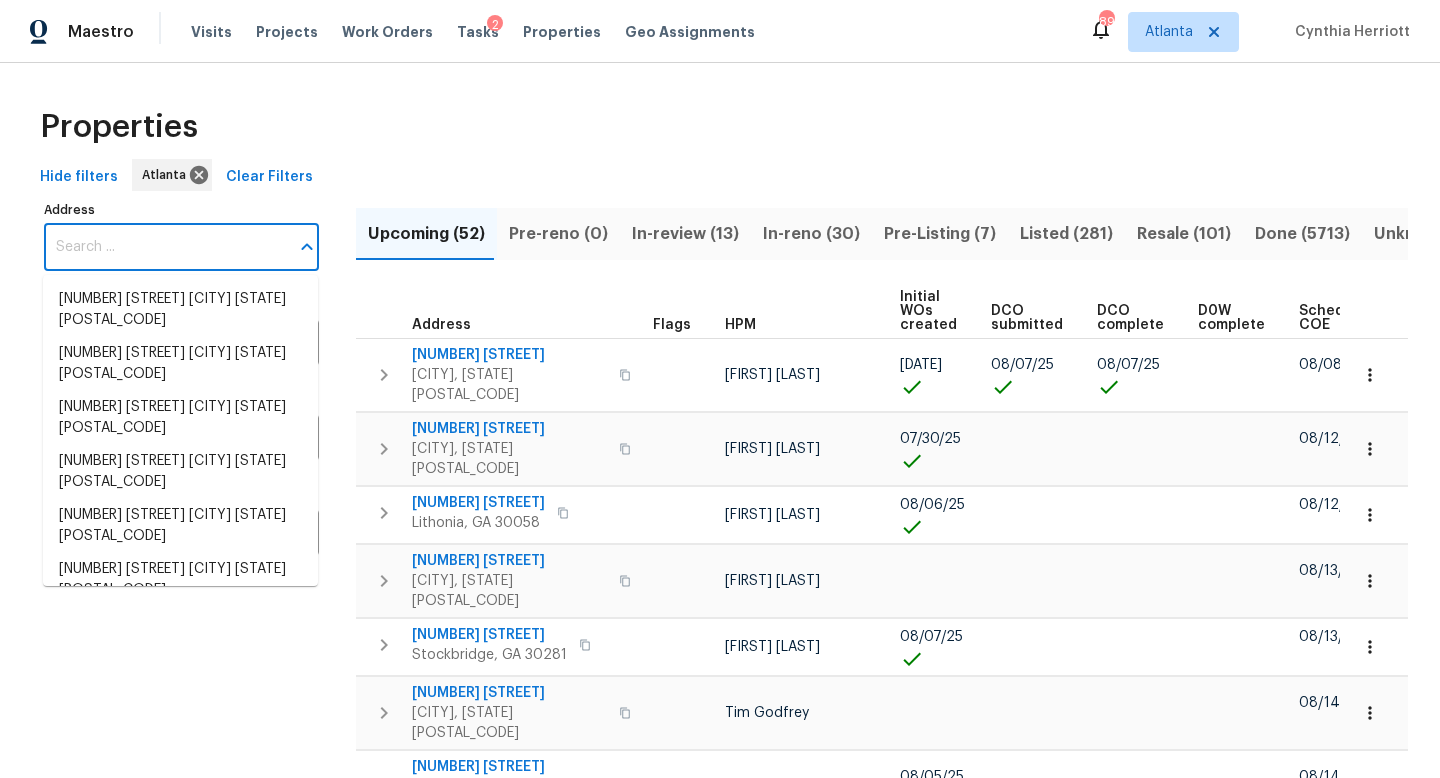 click on "Address" at bounding box center [166, 247] 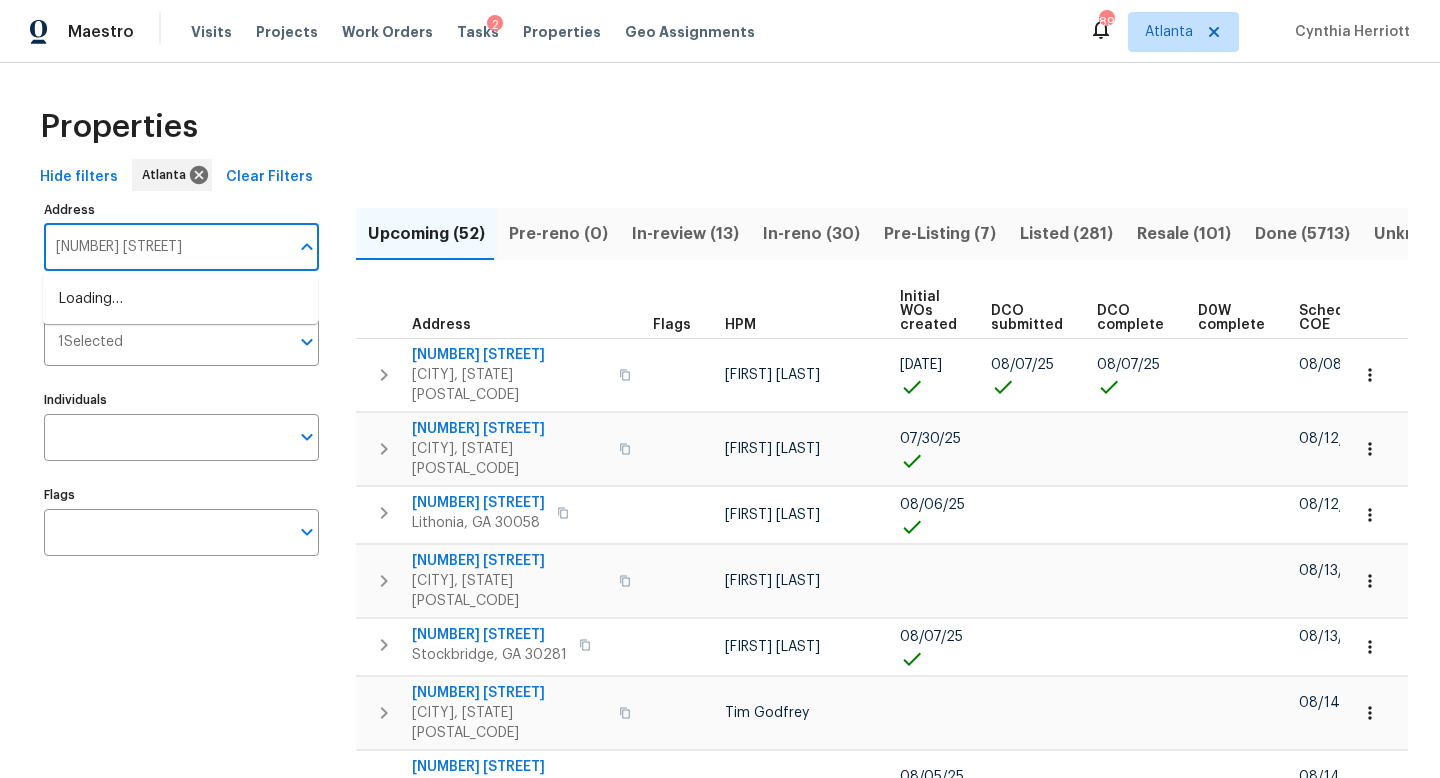 type on "[NUMBER] [STREET]" 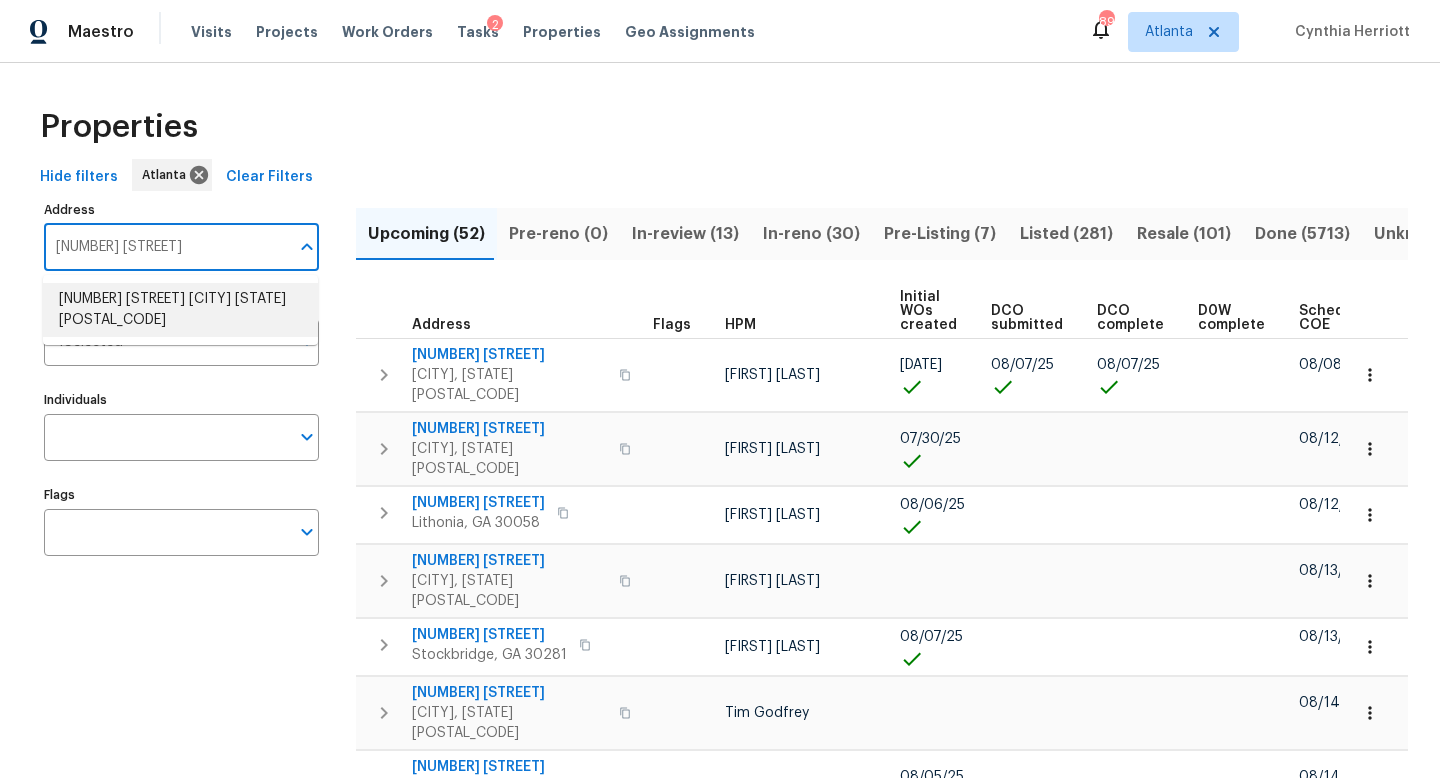 click on "[NUMBER] [STREET] [CITY] [STATE] [POSTAL_CODE]" at bounding box center [180, 310] 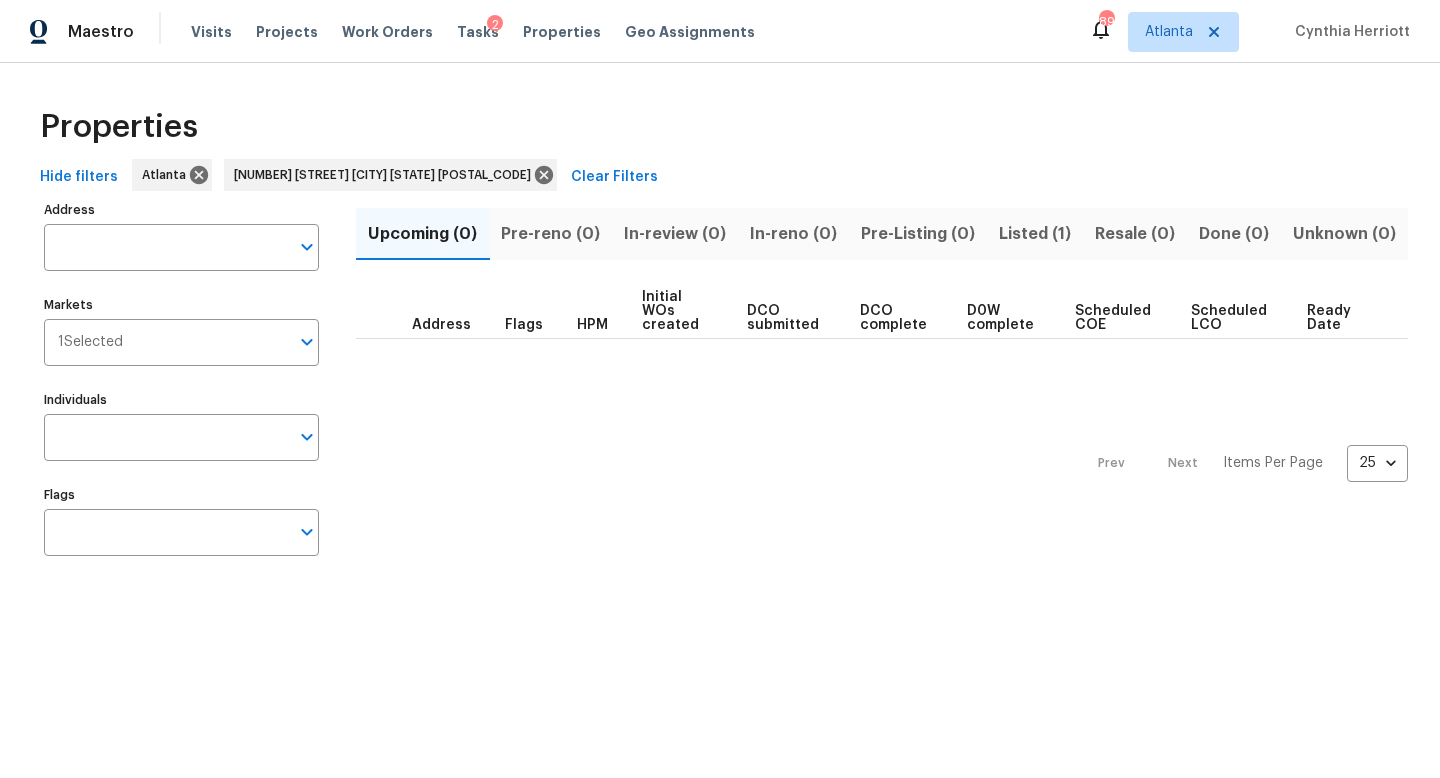 type on "[NUMBER] [STREET] [CITY] [STATE] [POSTAL_CODE]" 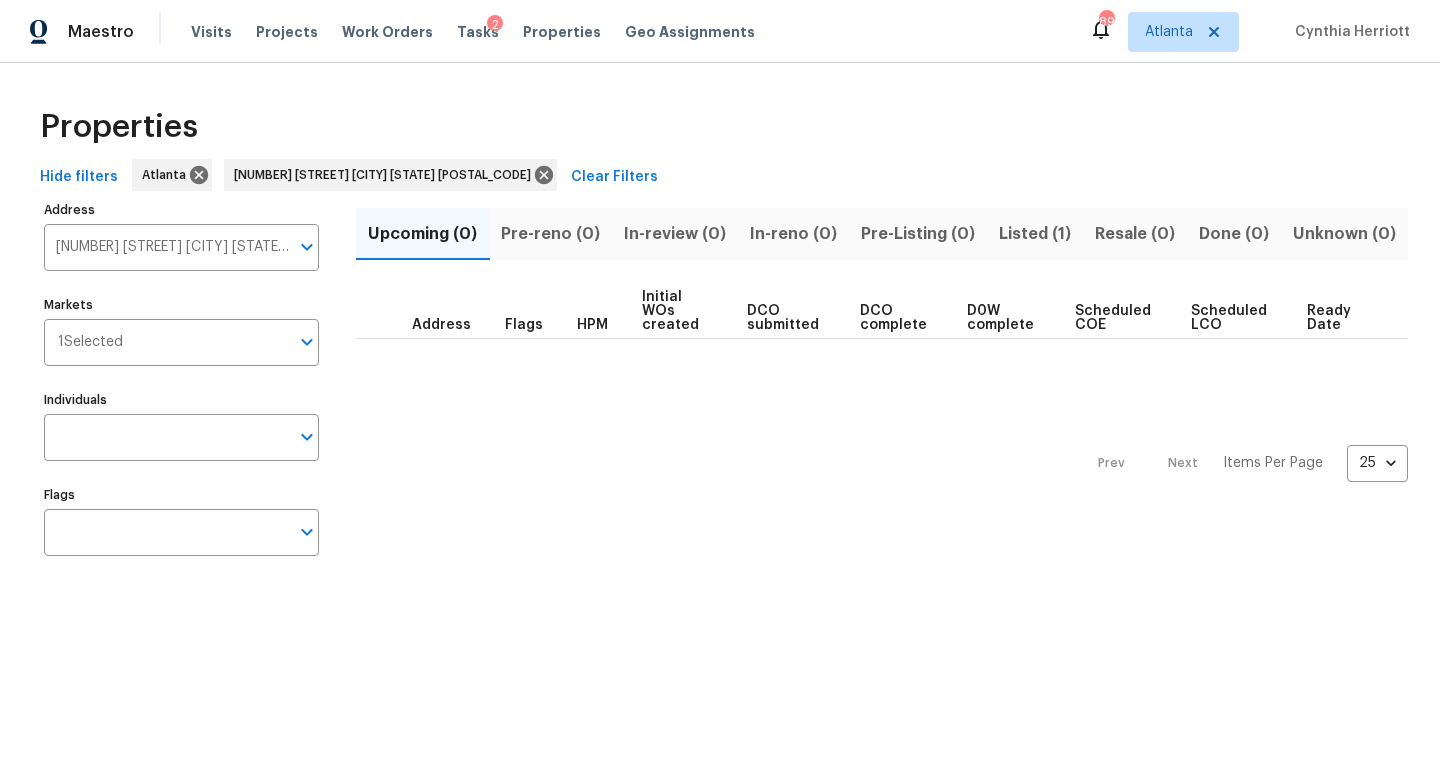 click on "Listed (1)" at bounding box center [1035, 234] 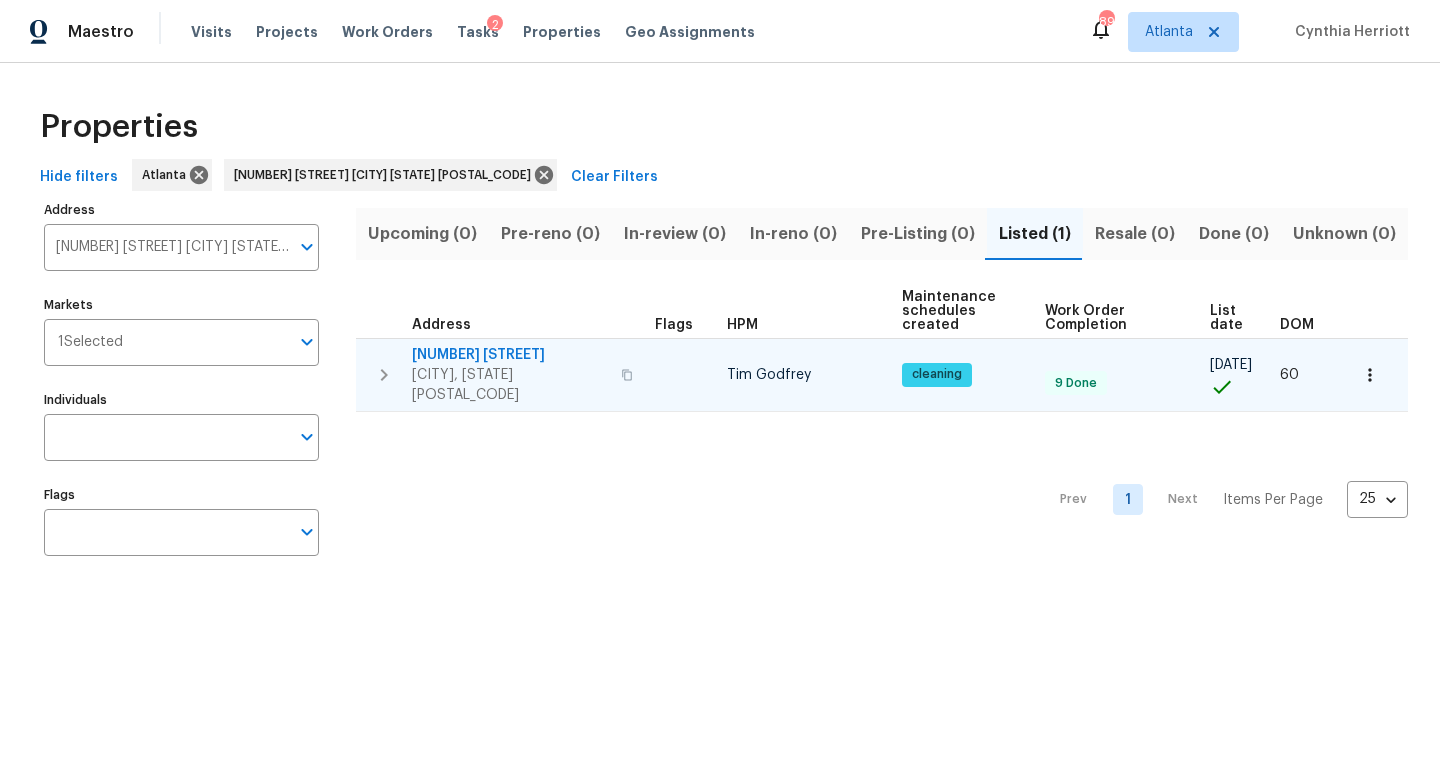 click on "[NUMBER] [STREET]" at bounding box center (510, 355) 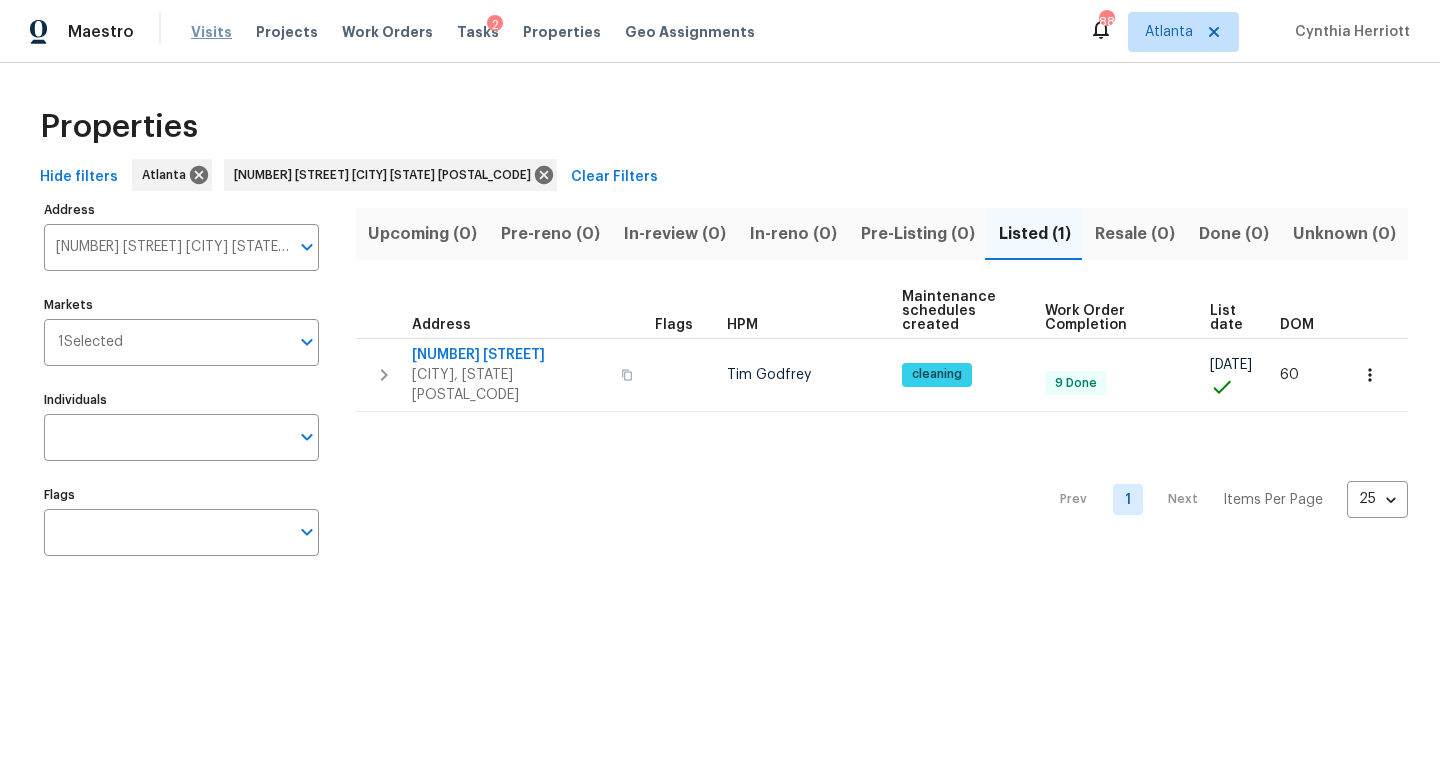 click on "Visits" at bounding box center [211, 32] 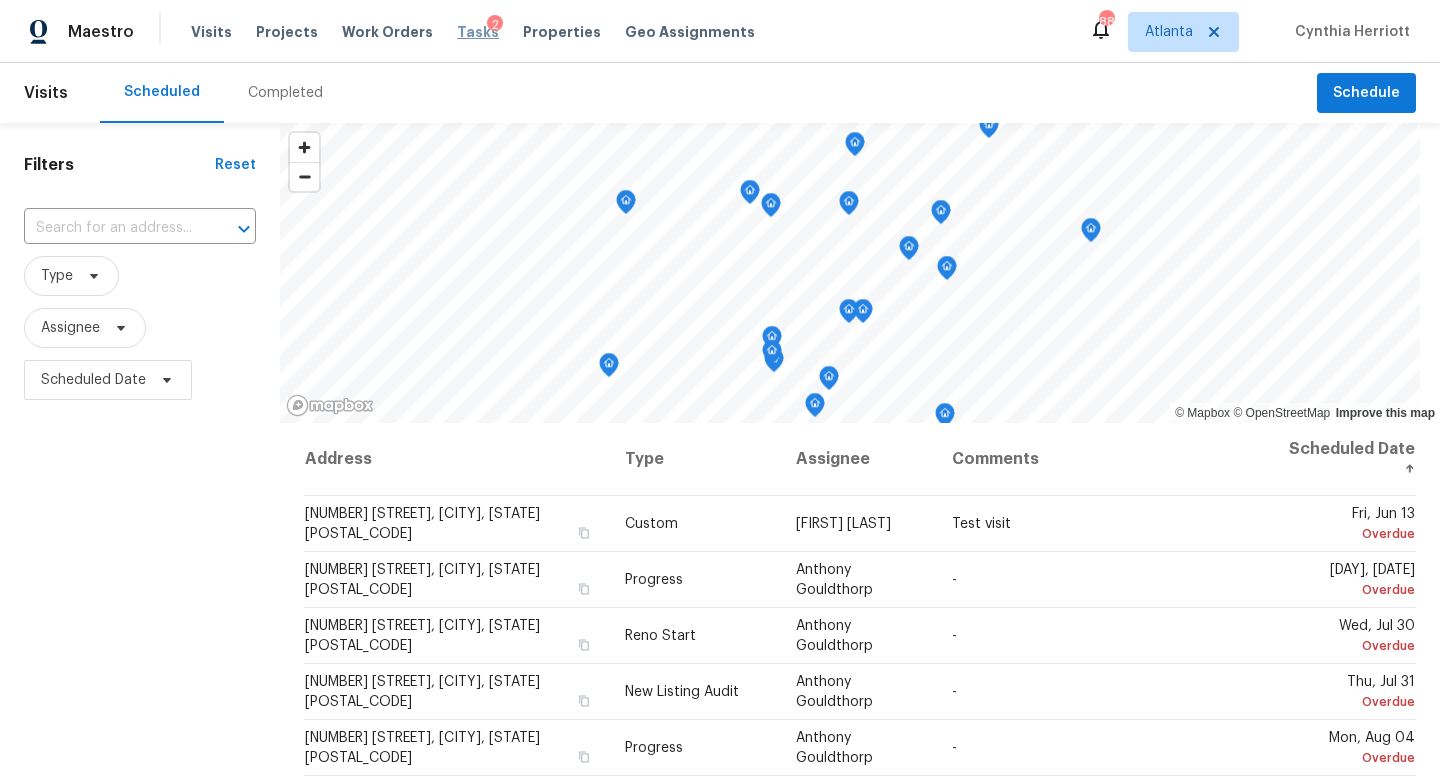 click on "Tasks" at bounding box center (478, 32) 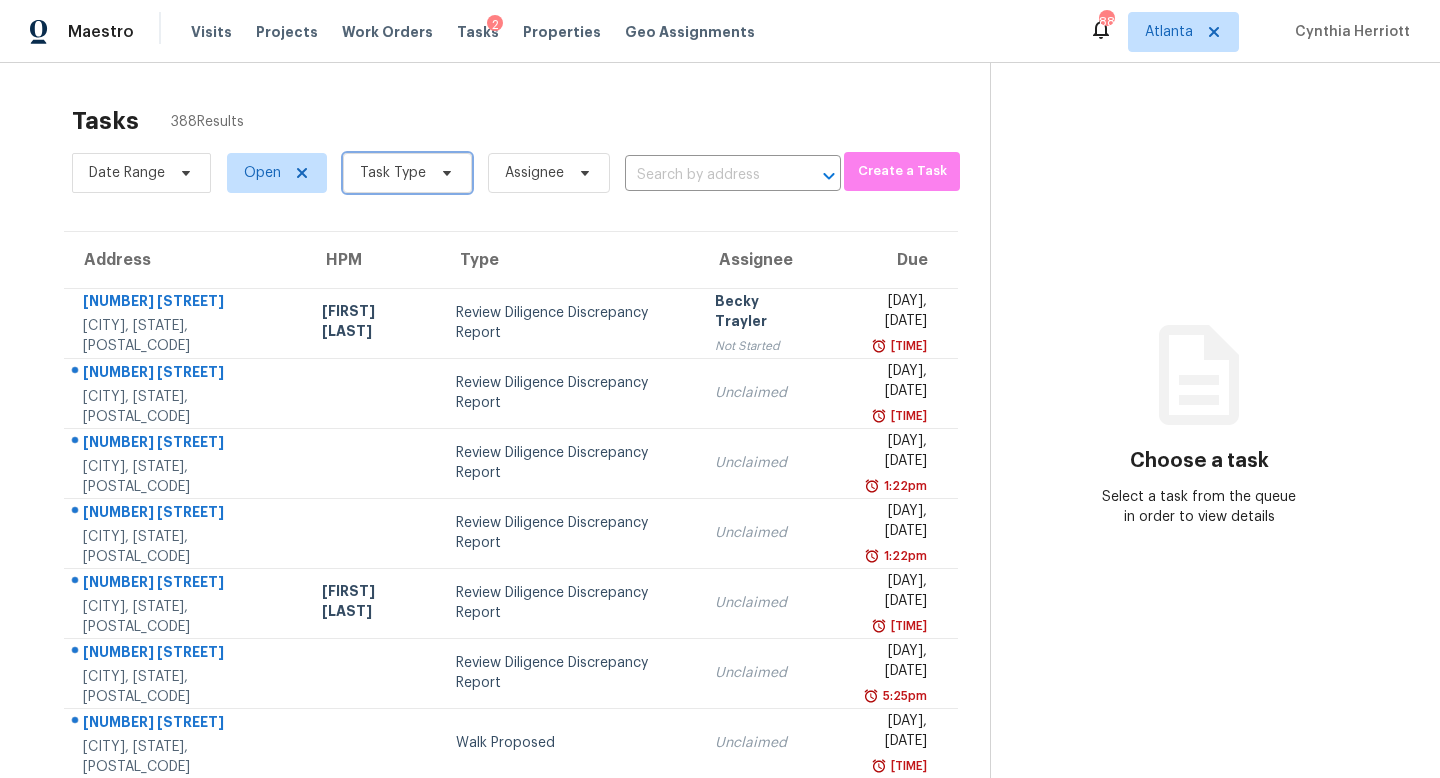 click on "Task Type" at bounding box center [393, 173] 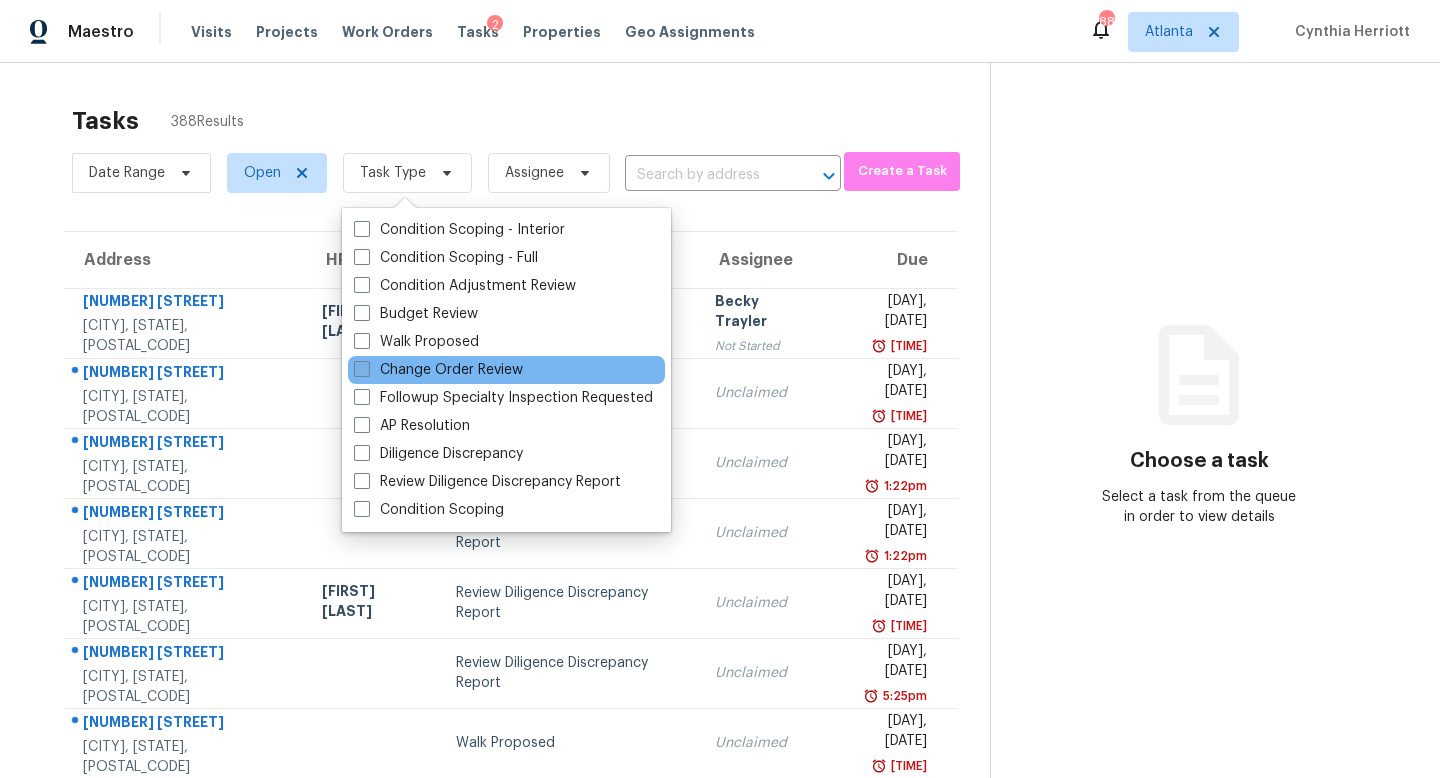 click on "Change Order Review" at bounding box center (438, 370) 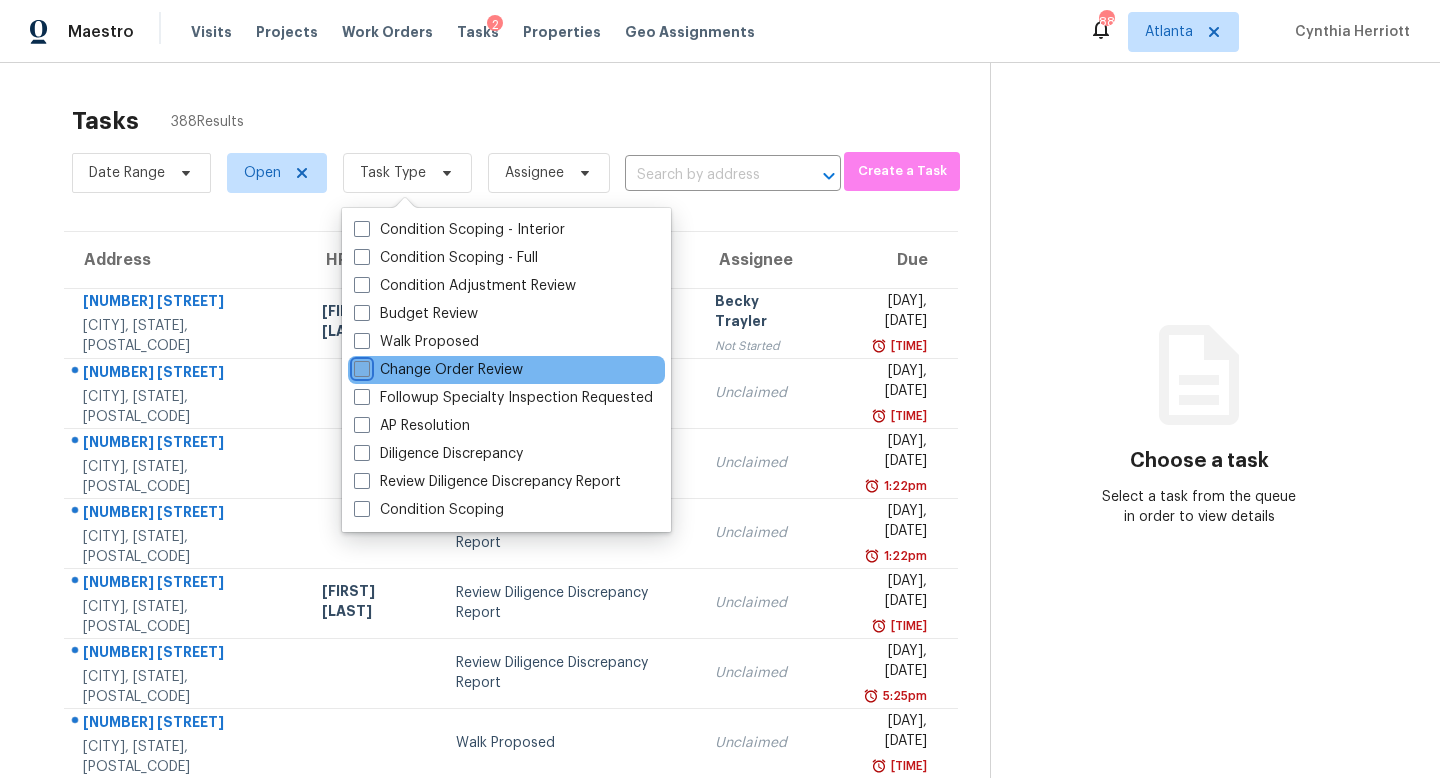 click on "Change Order Review" at bounding box center (360, 366) 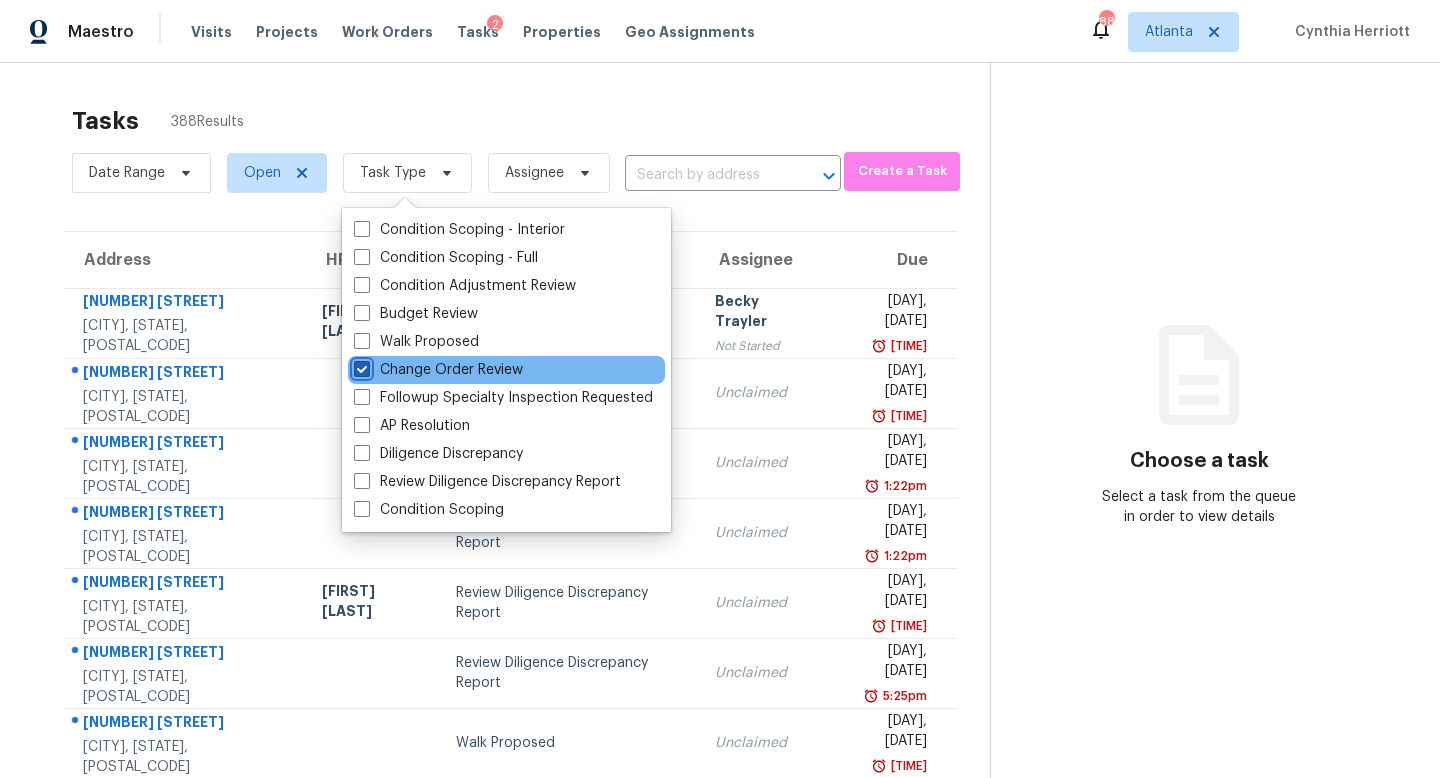 checkbox on "true" 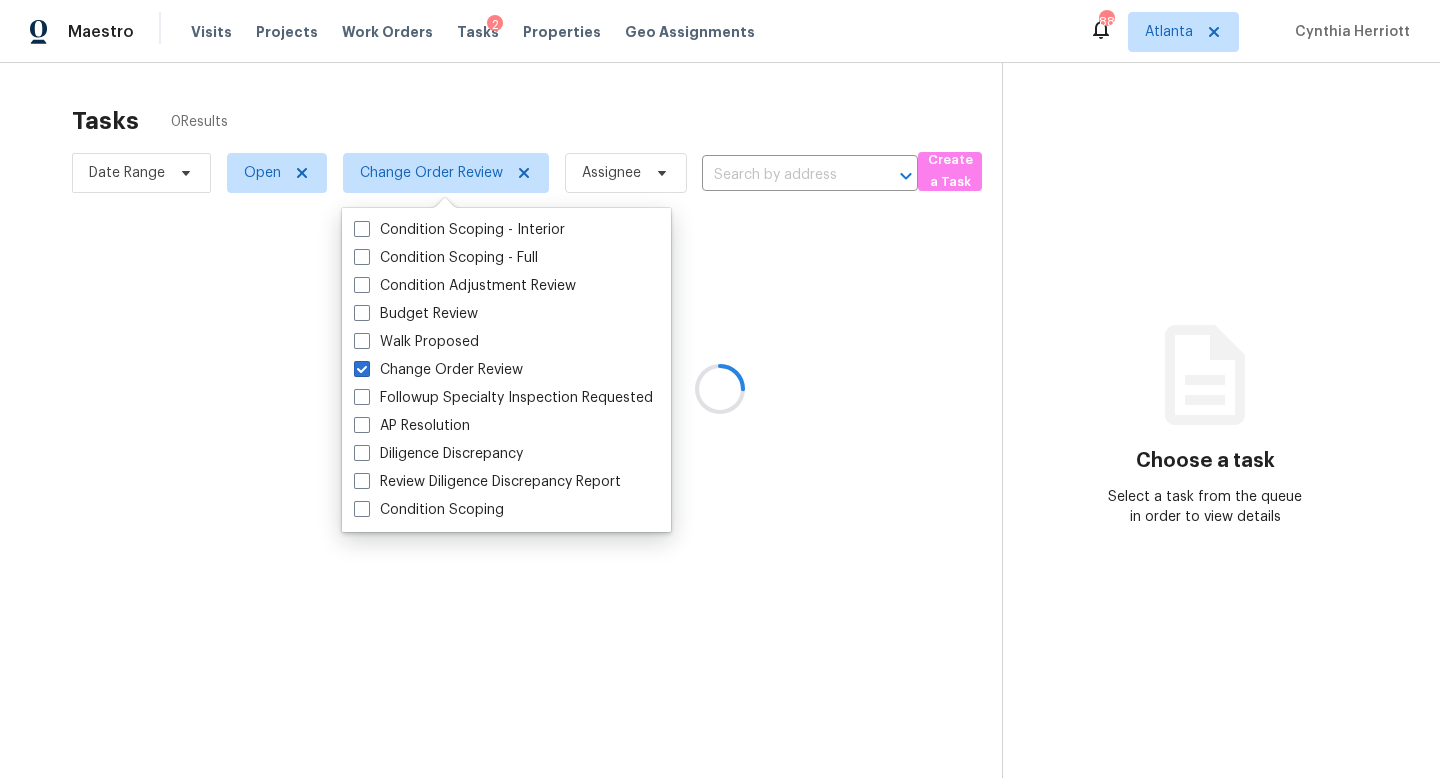click at bounding box center (720, 389) 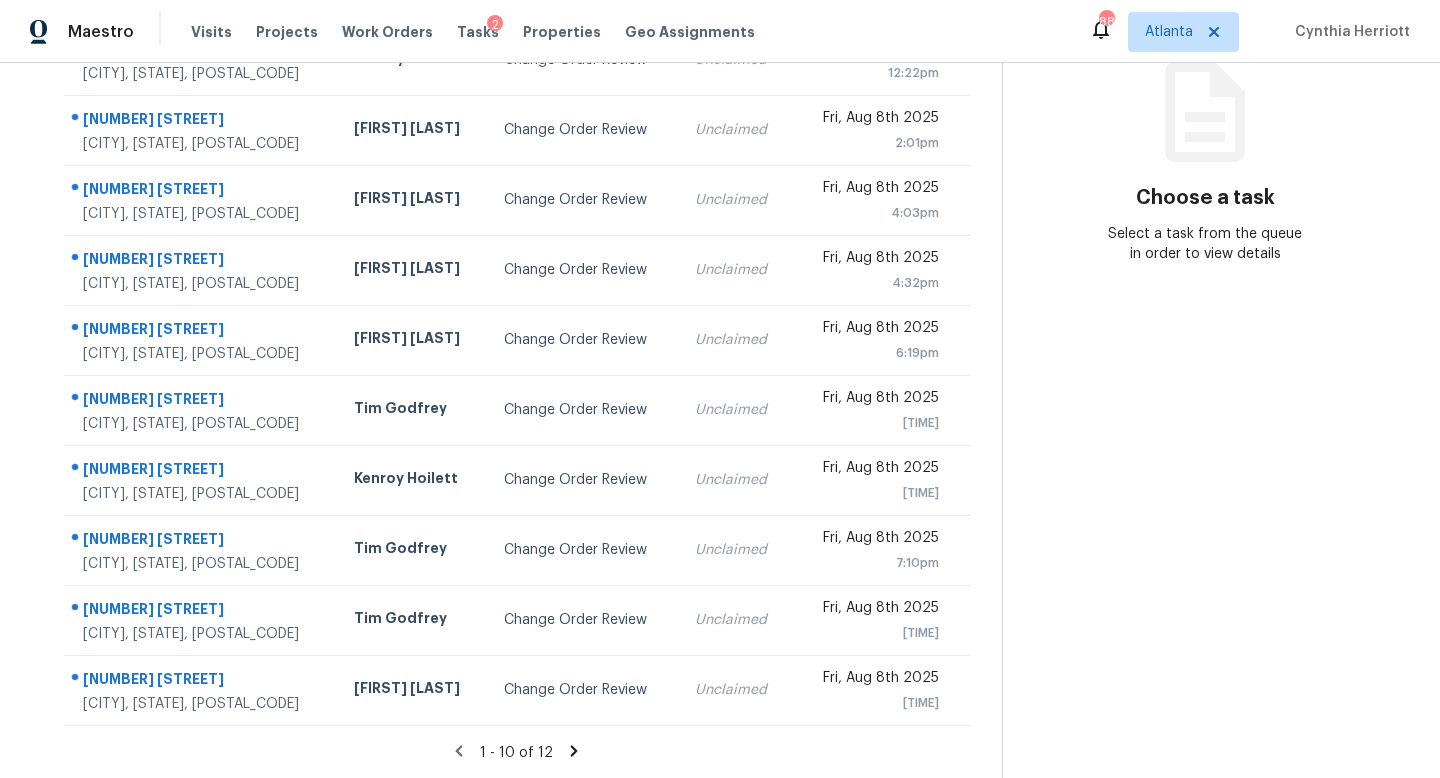 scroll, scrollTop: 0, scrollLeft: 0, axis: both 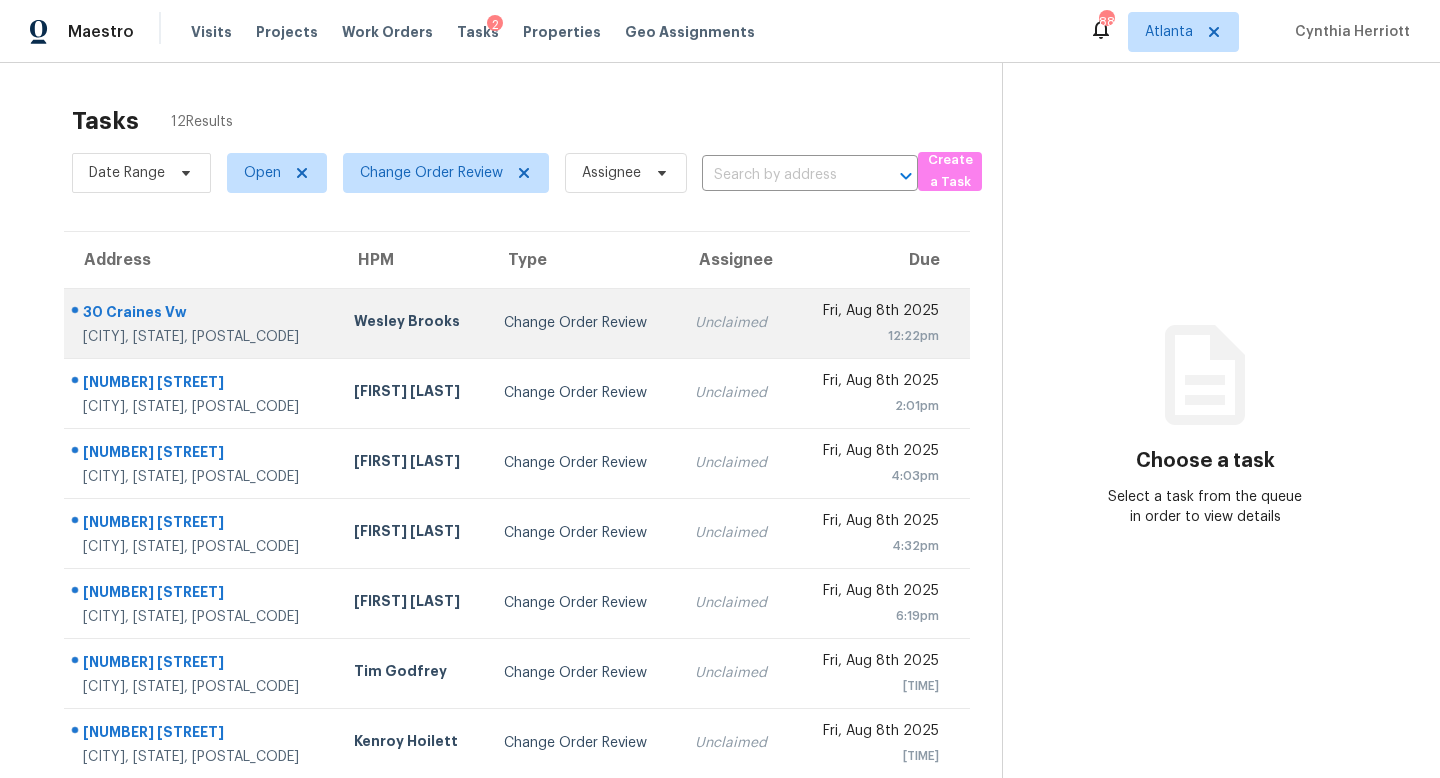 click on "Wesley Brooks" at bounding box center [413, 323] 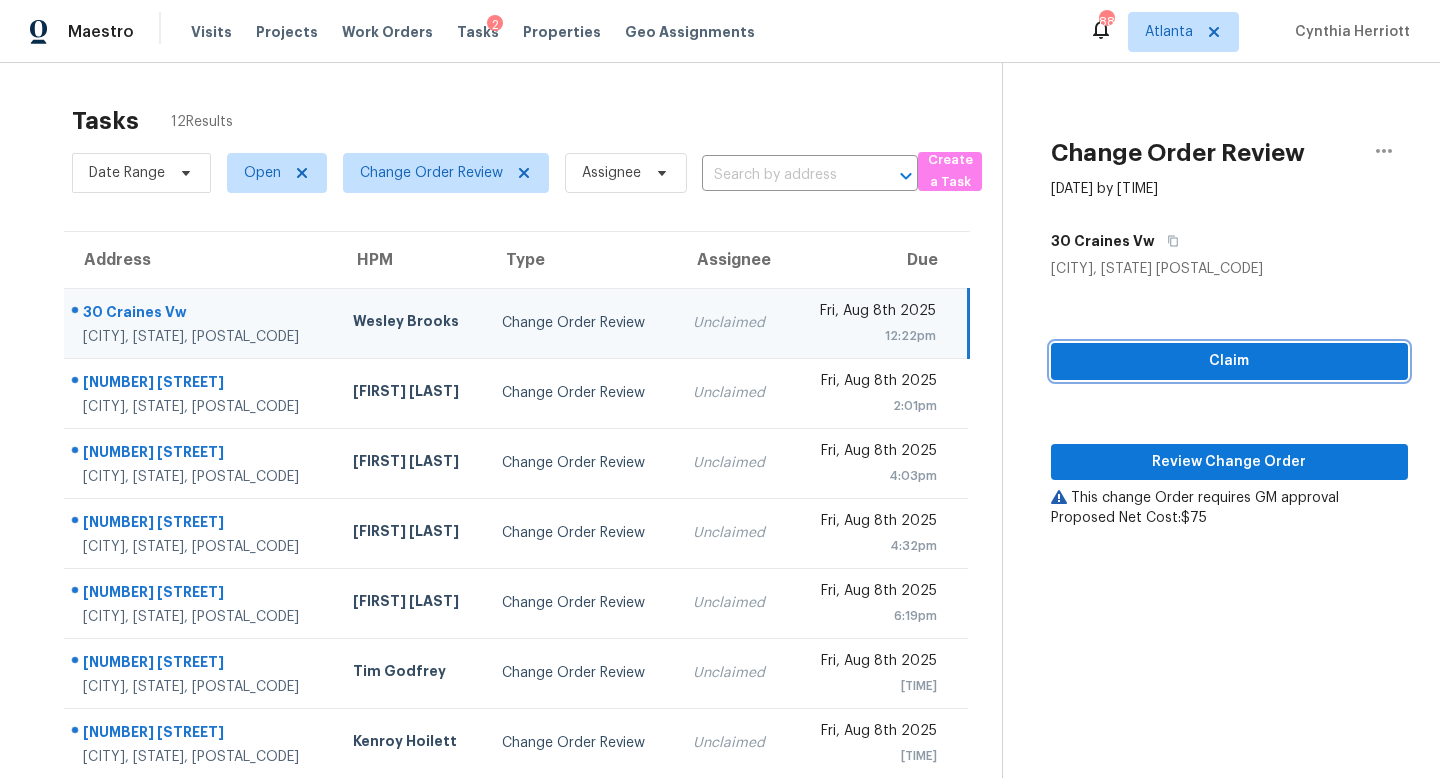 click on "Claim" at bounding box center (1229, 361) 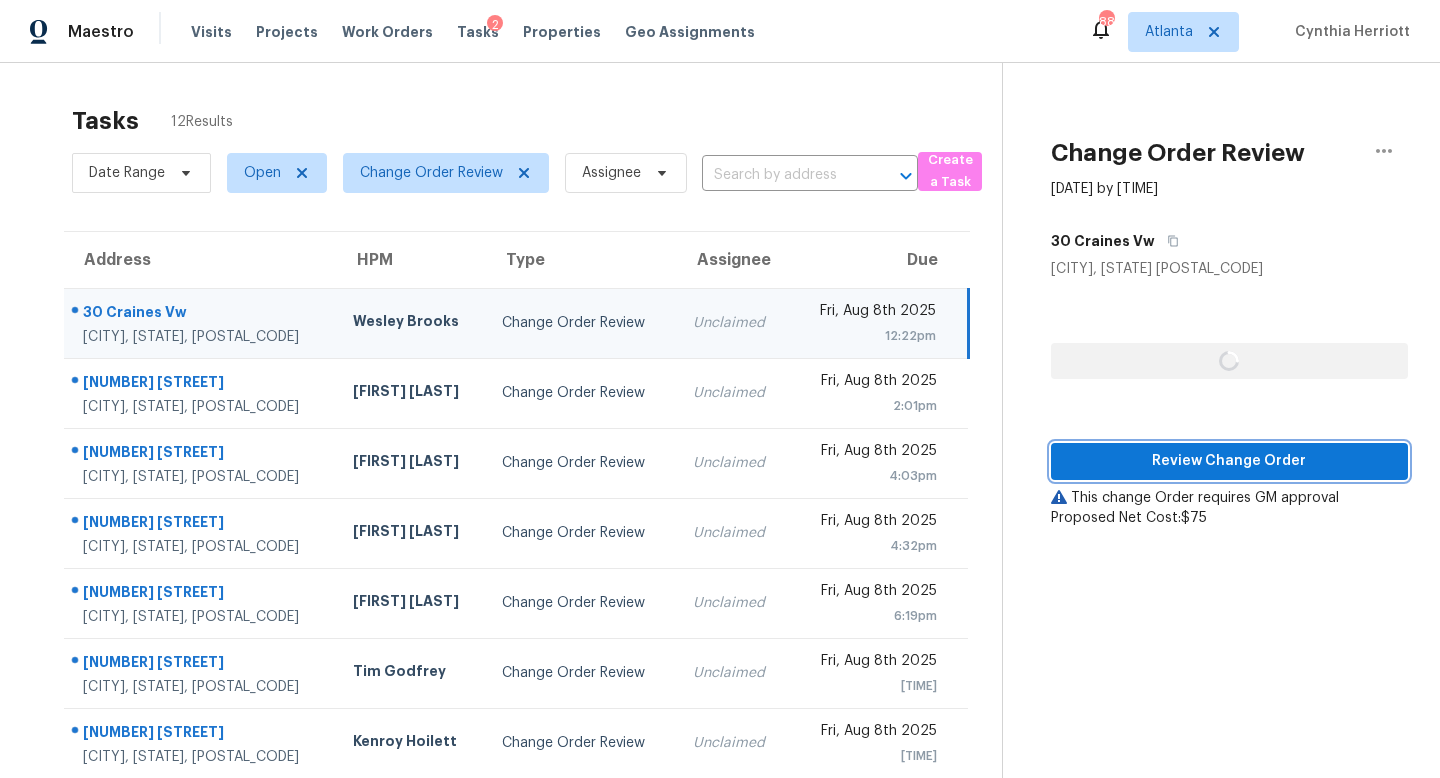 click on "Review Change Order" at bounding box center (1229, 461) 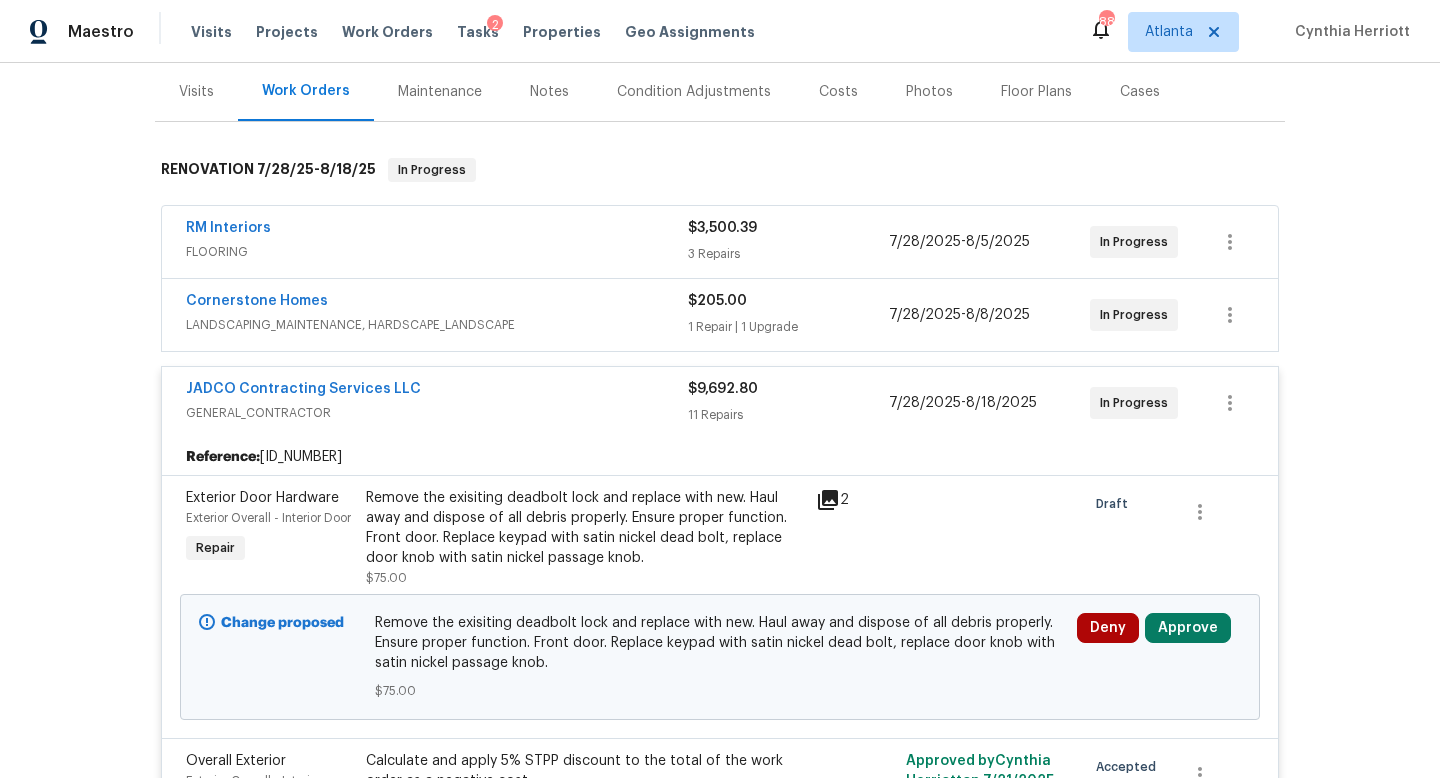 scroll, scrollTop: 290, scrollLeft: 0, axis: vertical 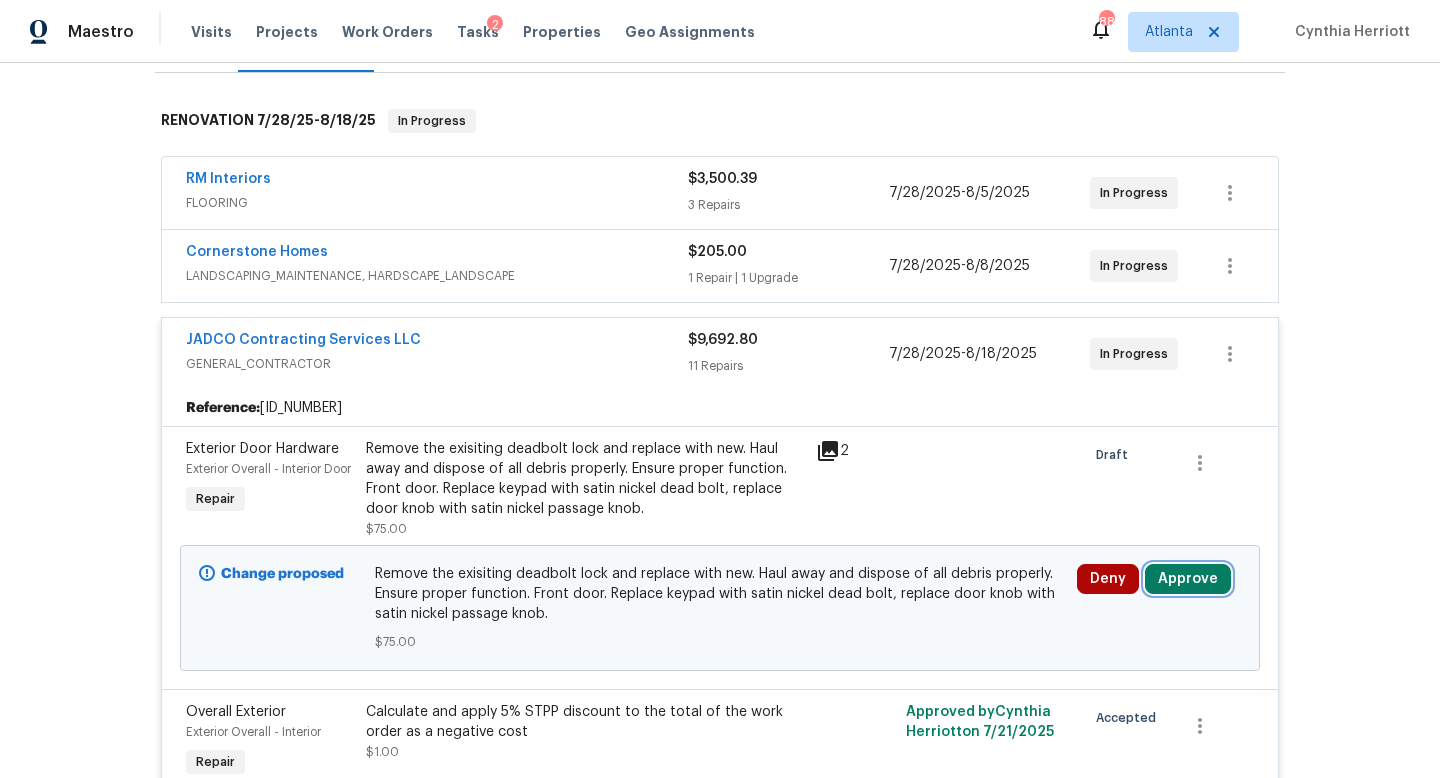 click on "Approve" at bounding box center (1188, 579) 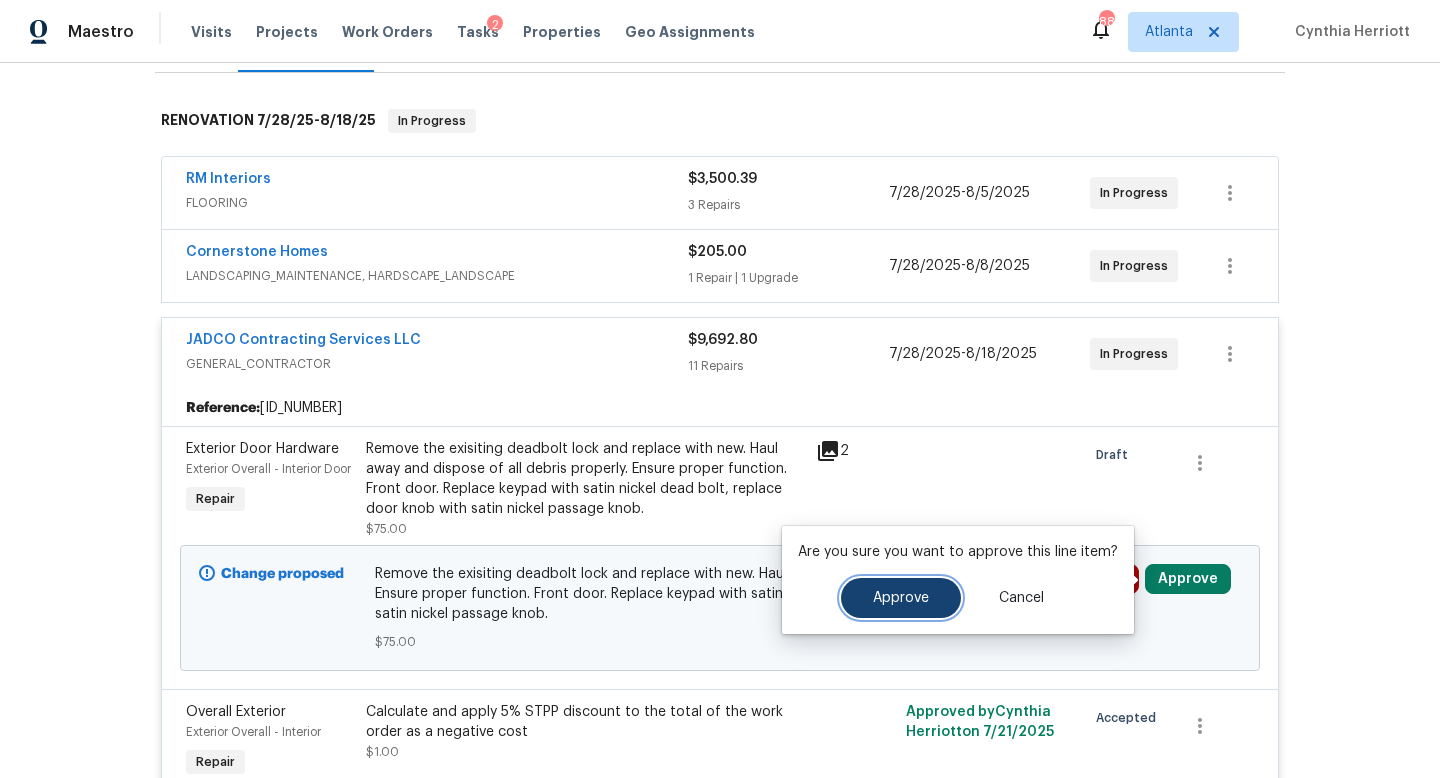 click on "Approve" at bounding box center [901, 598] 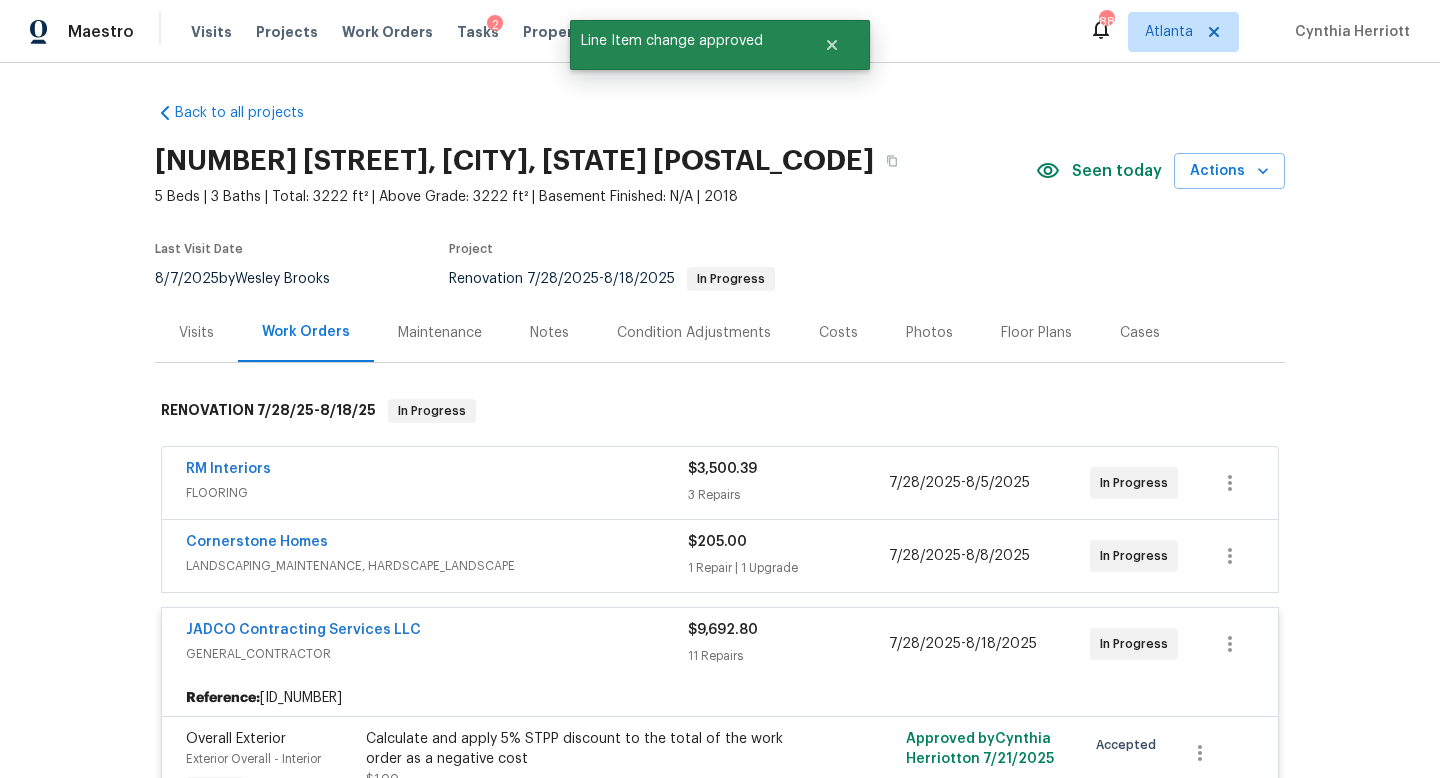 scroll, scrollTop: 11, scrollLeft: 0, axis: vertical 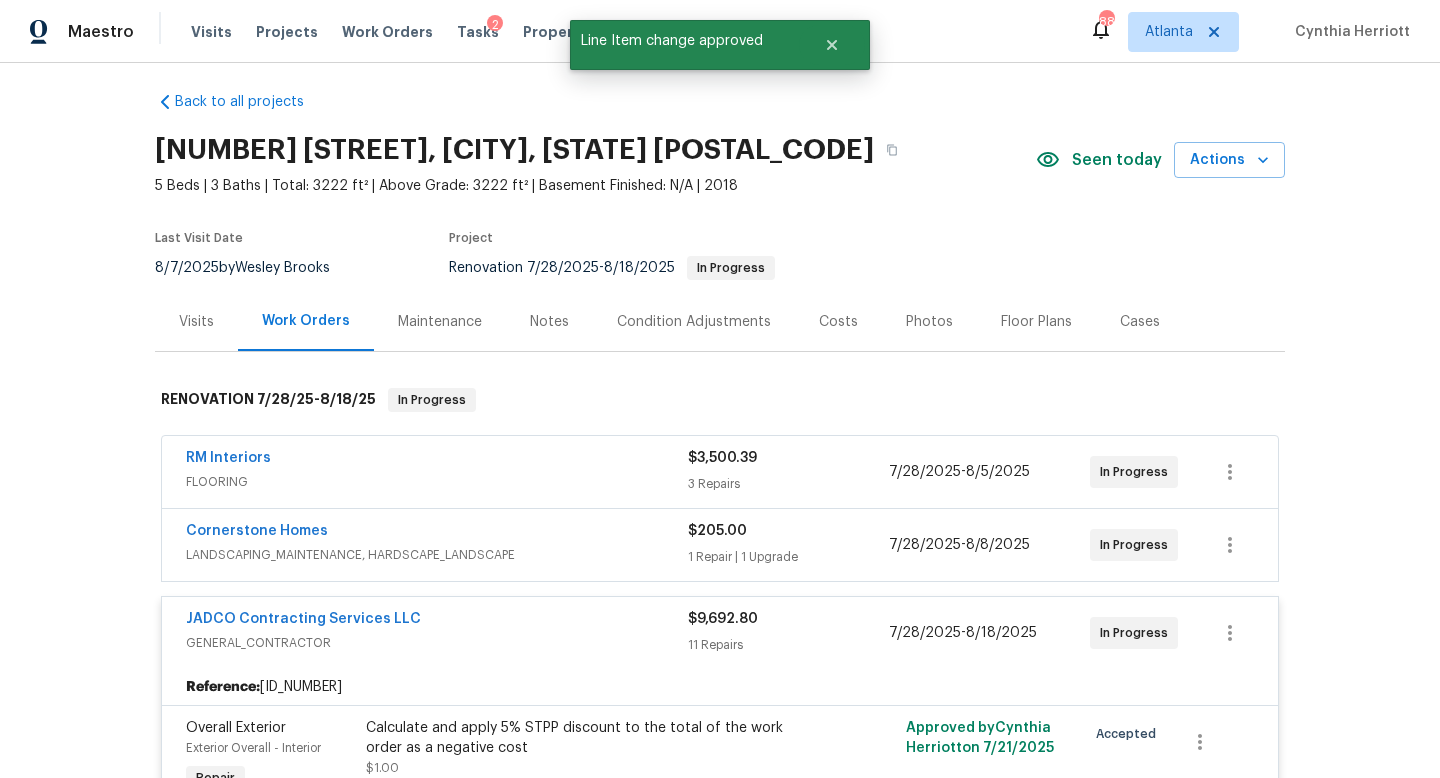 click on "2" at bounding box center (495, 25) 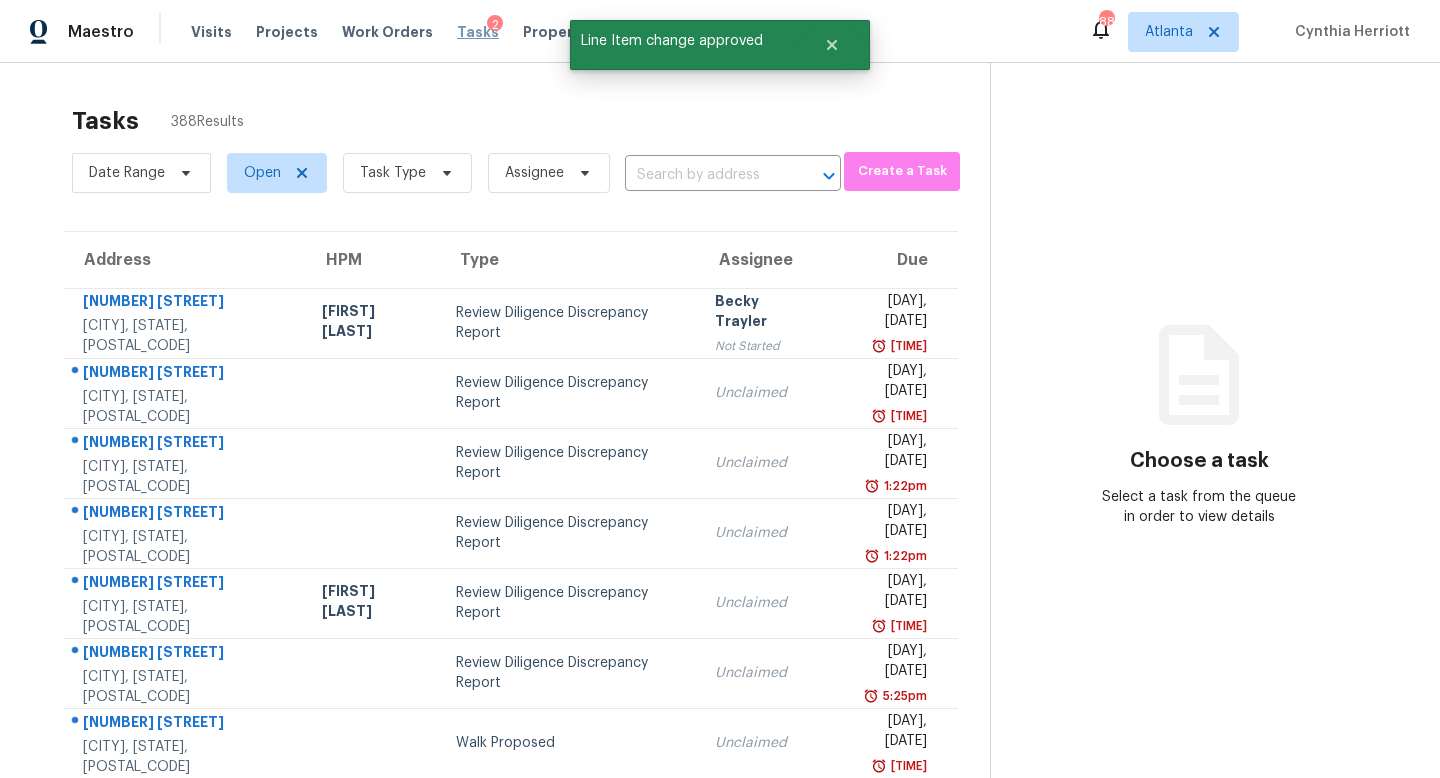 click on "Tasks" at bounding box center [478, 32] 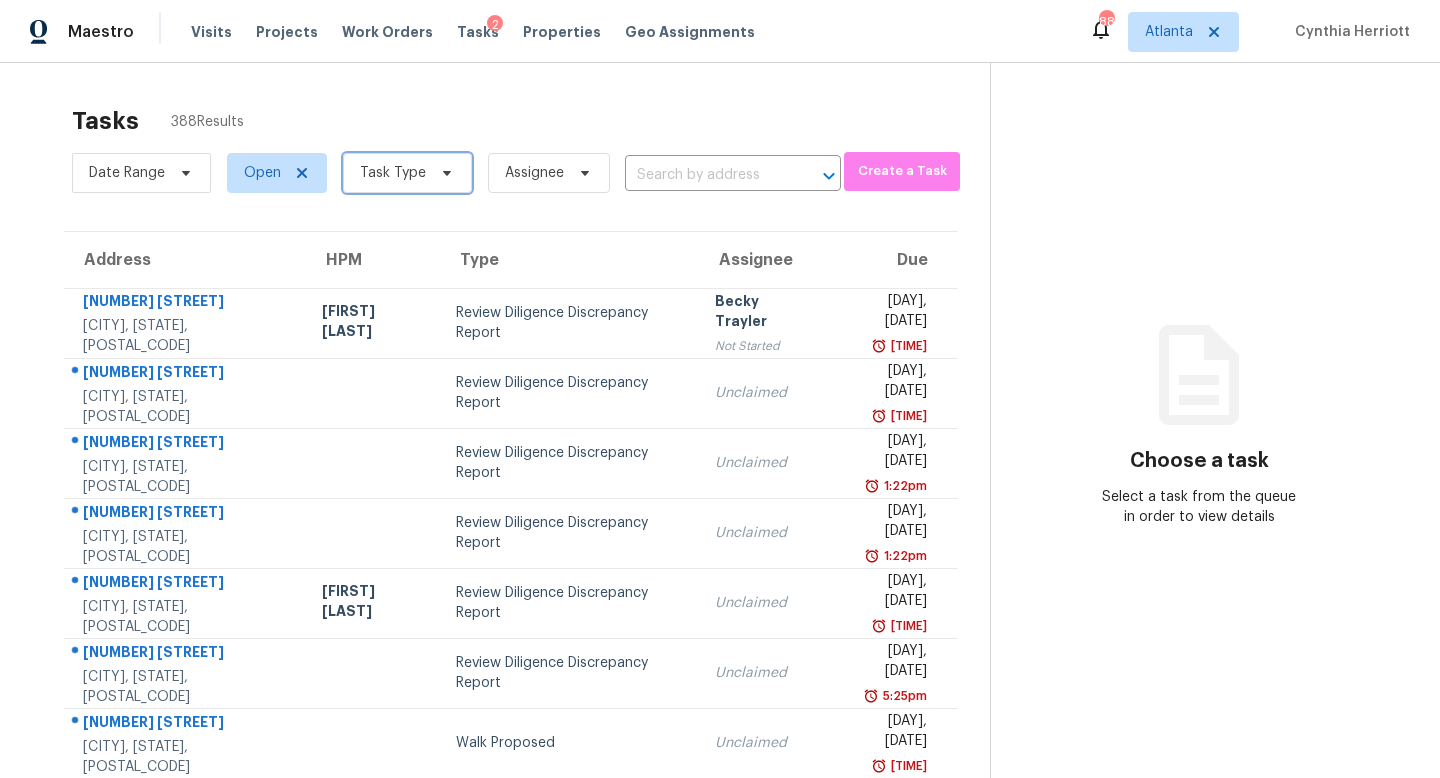 click on "Task Type" at bounding box center (407, 173) 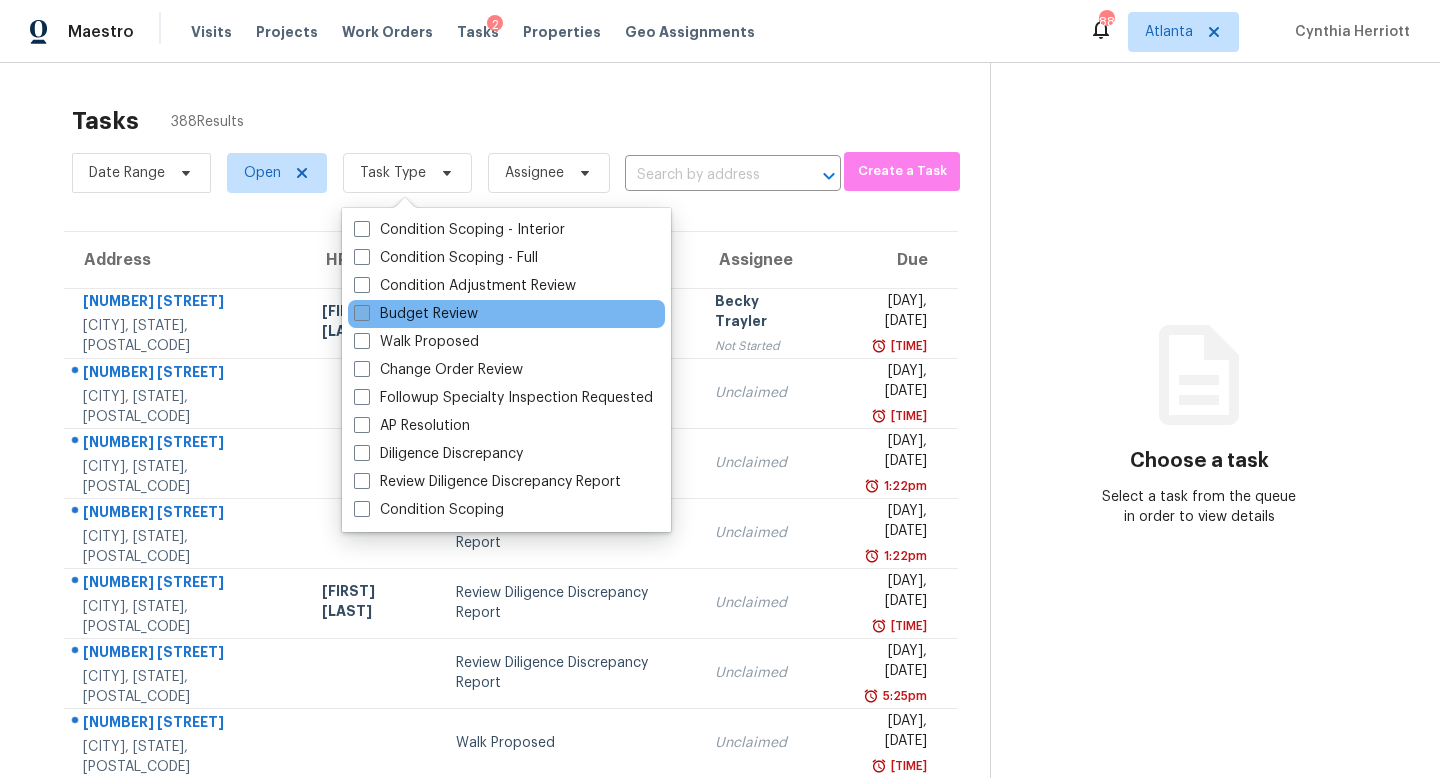 click on "Budget Review" at bounding box center (416, 314) 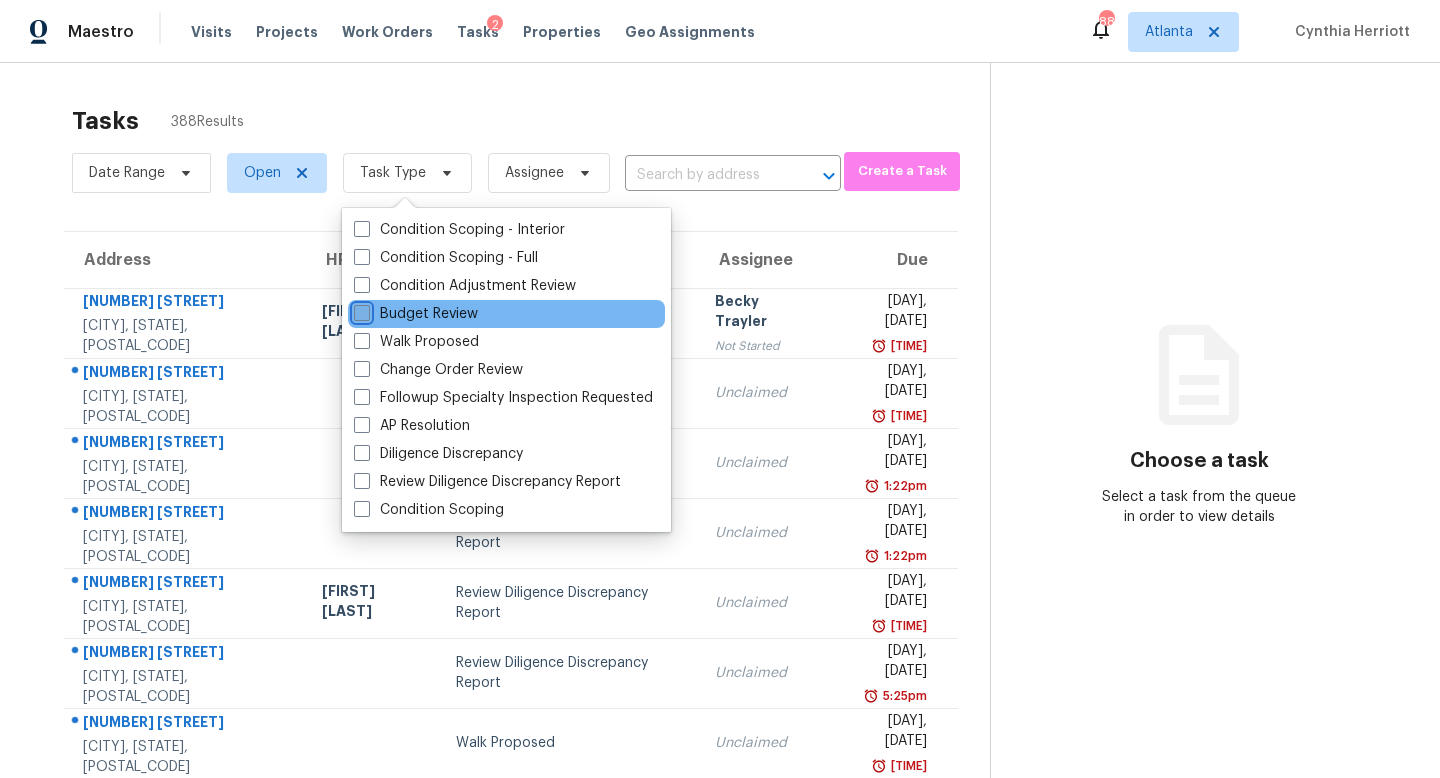 click on "Budget Review" at bounding box center (360, 310) 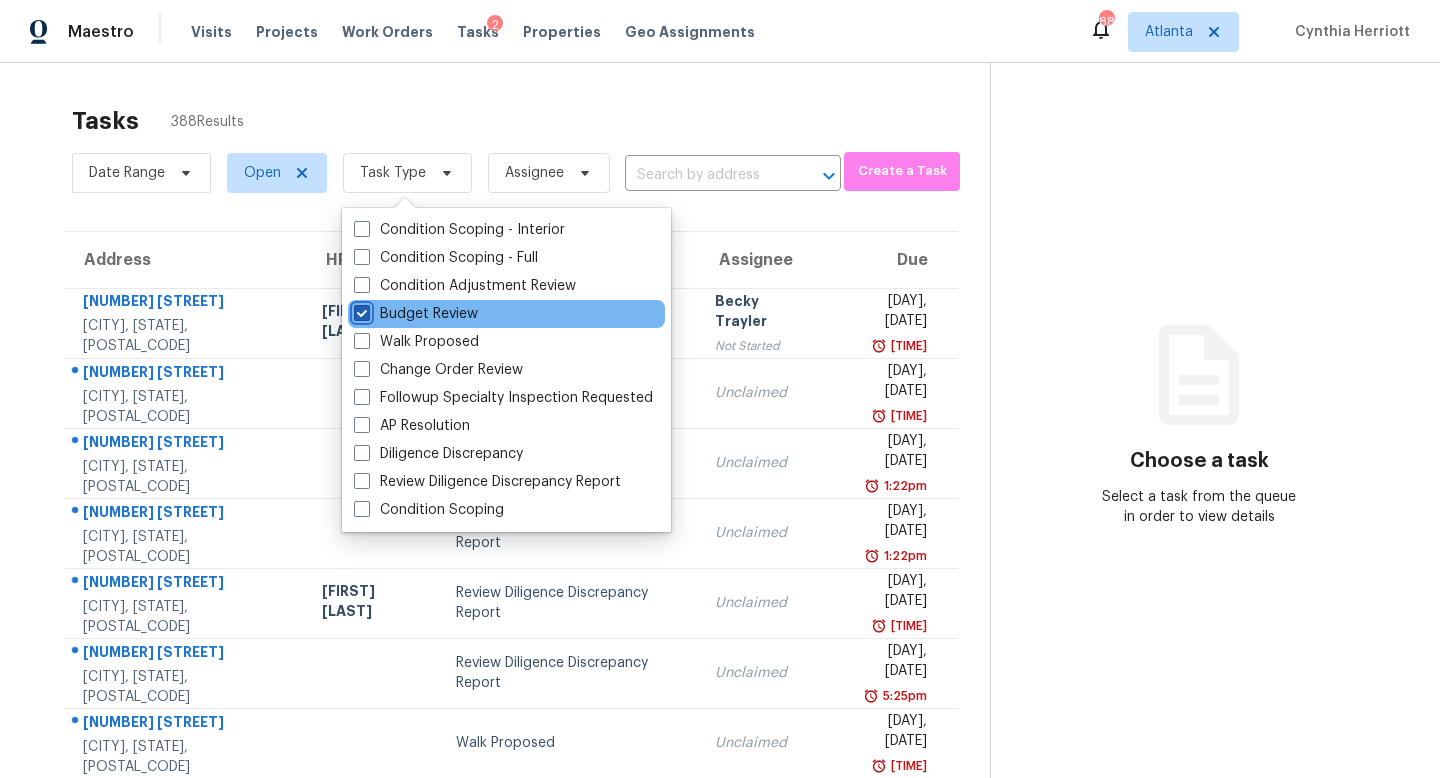 checkbox on "true" 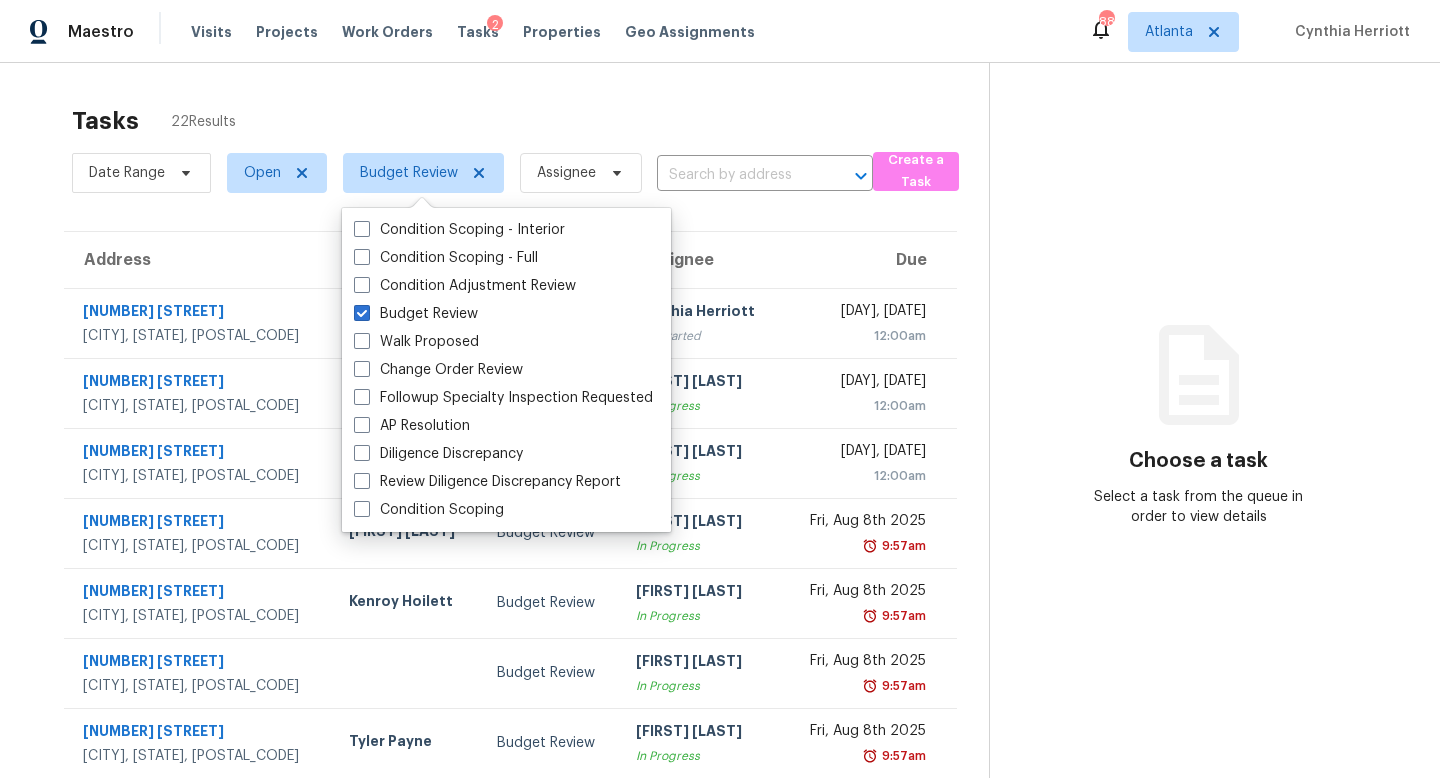 click on "Tasks 22  Results" at bounding box center (530, 121) 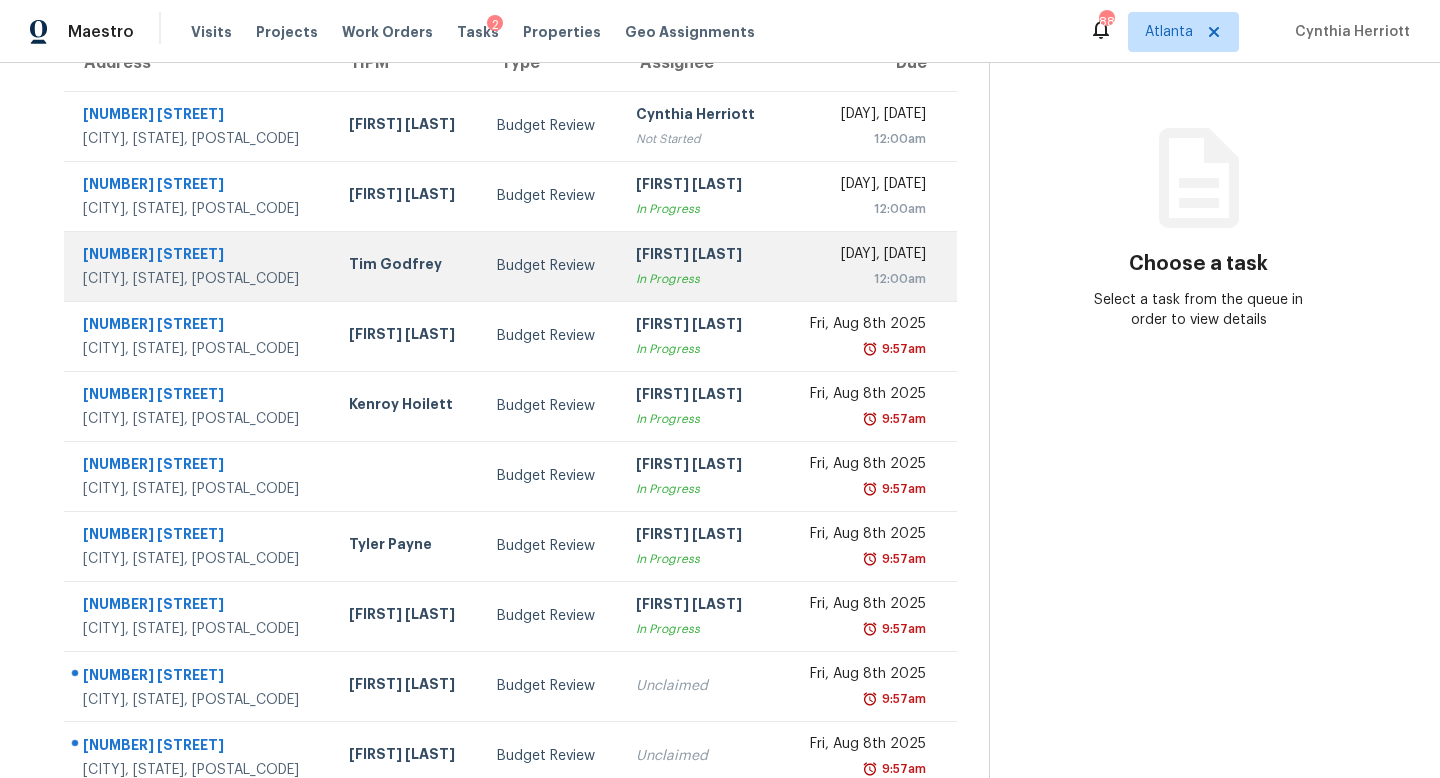 scroll, scrollTop: 263, scrollLeft: 0, axis: vertical 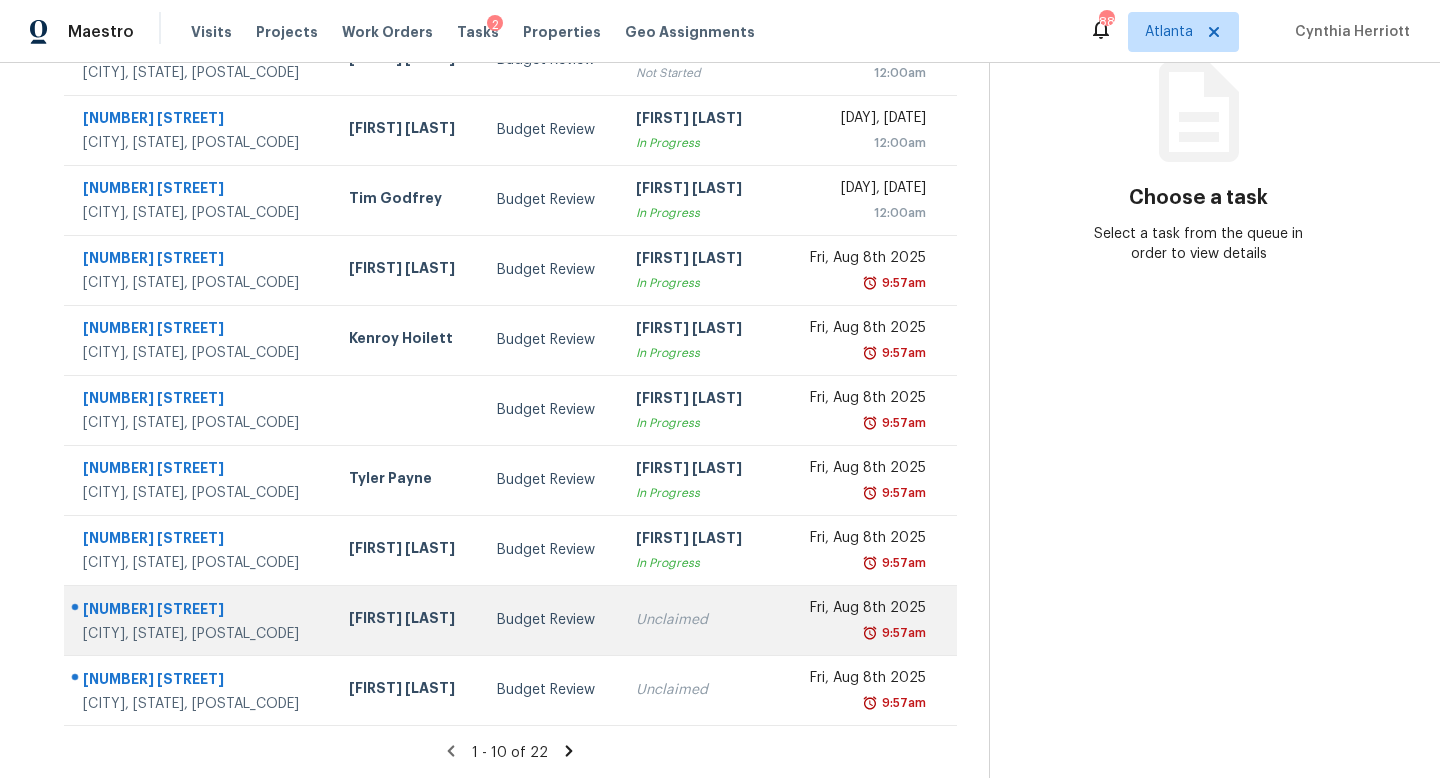 click on "Unclaimed" at bounding box center (701, 620) 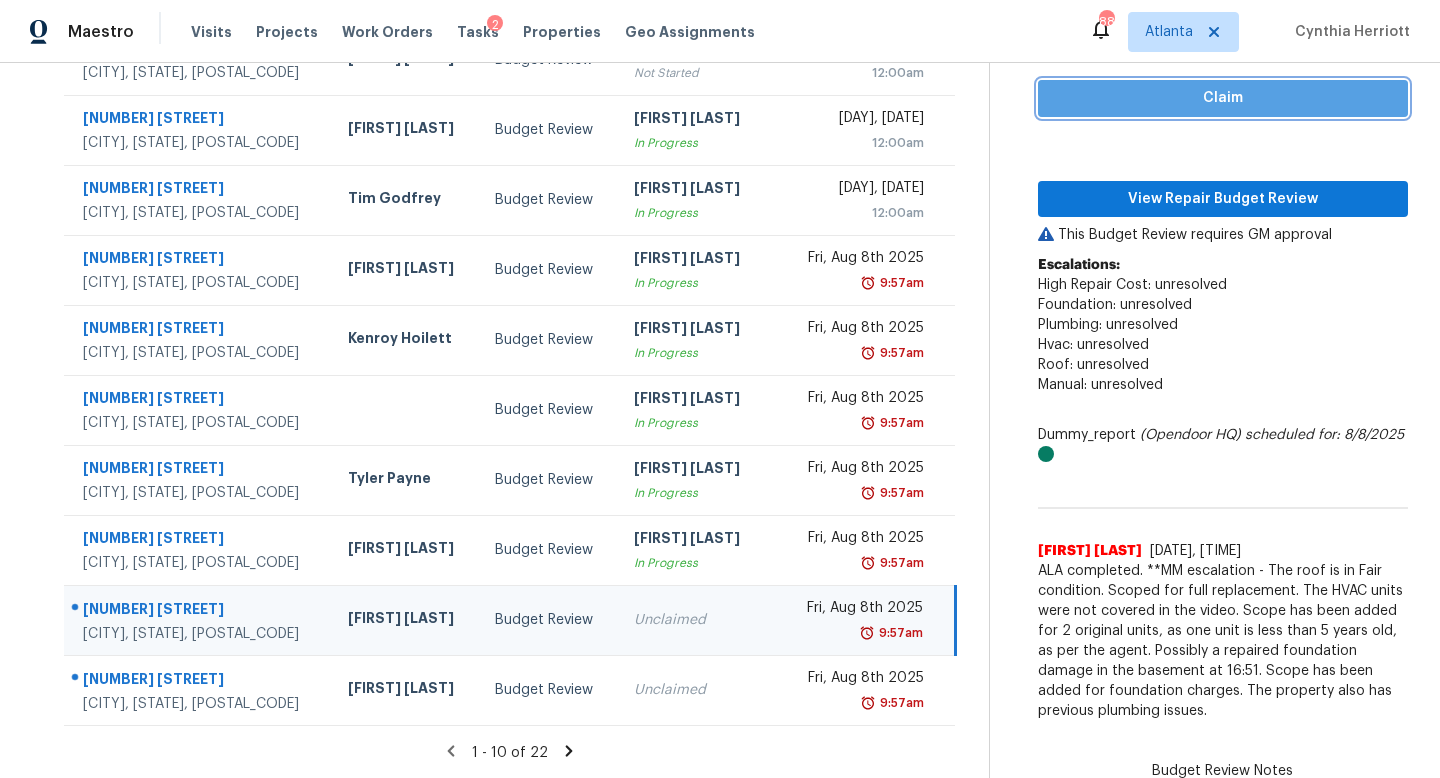 click on "Claim" at bounding box center [1223, 98] 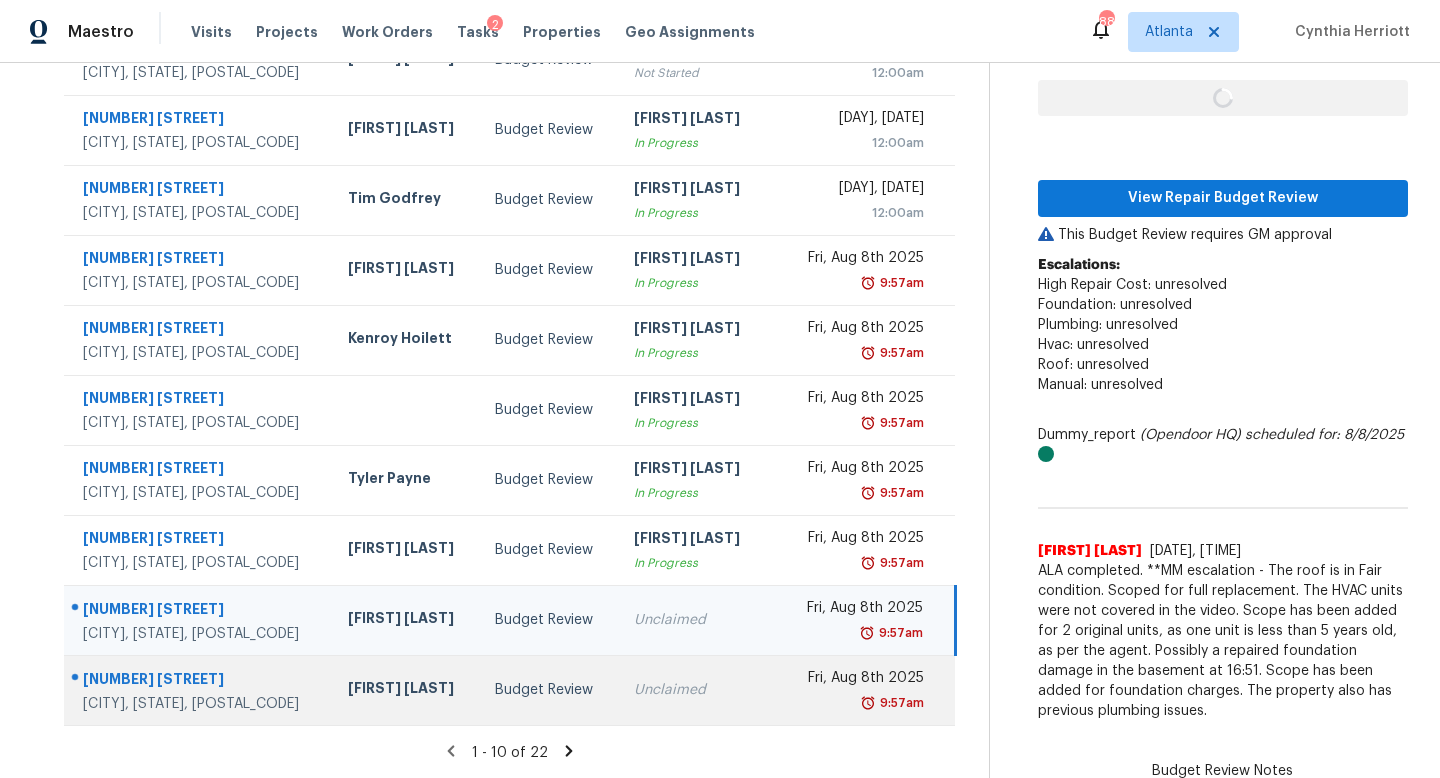 click on "Unclaimed" at bounding box center (698, 690) 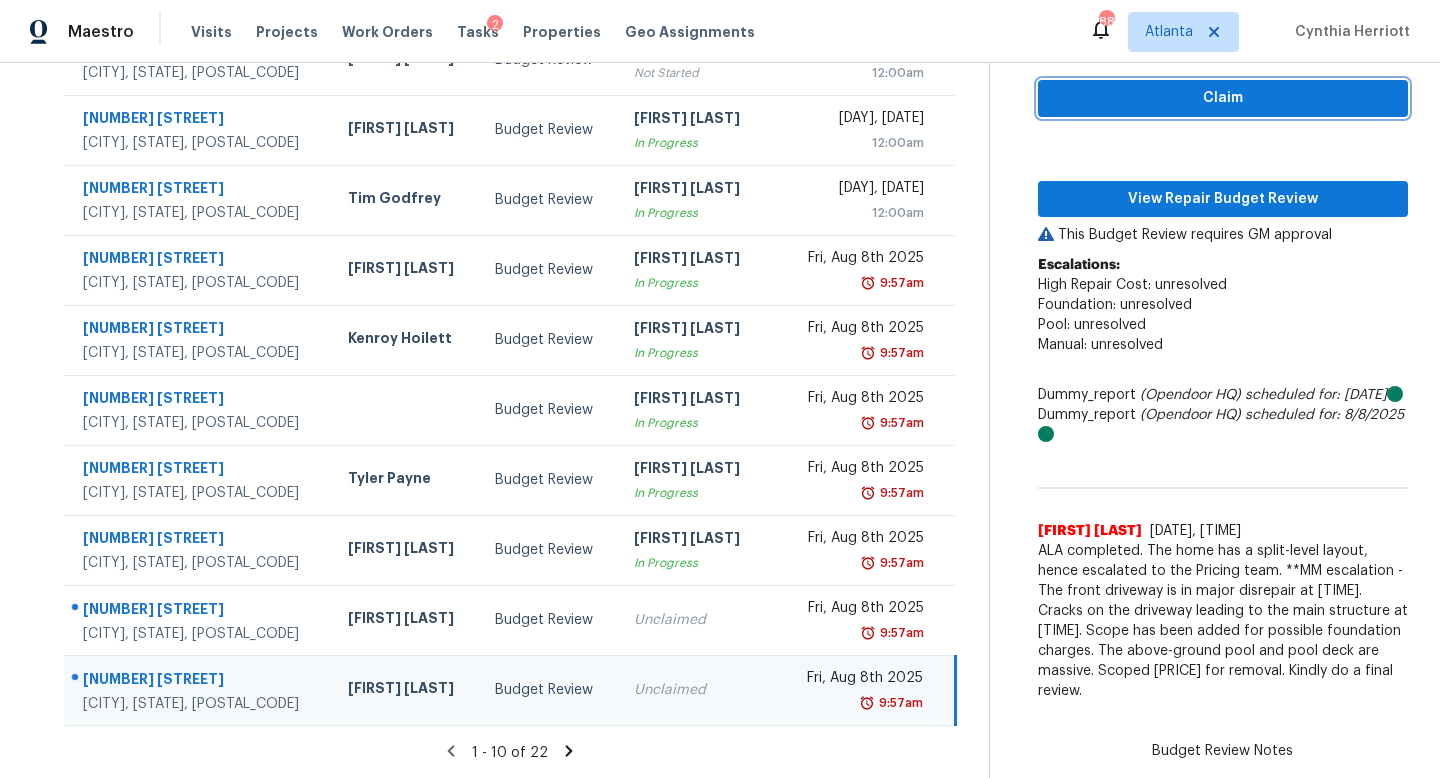 click on "Claim" at bounding box center [1223, 98] 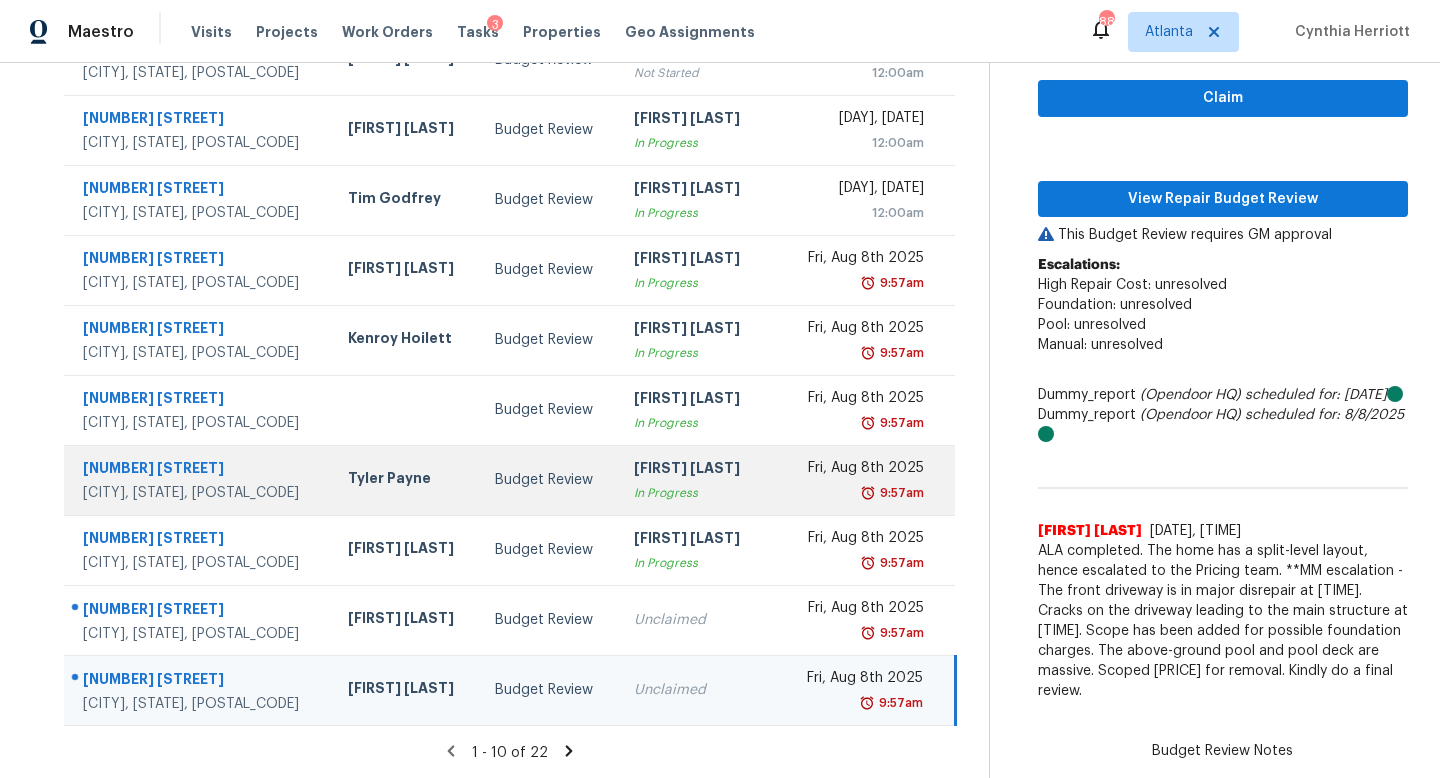 scroll, scrollTop: 0, scrollLeft: 0, axis: both 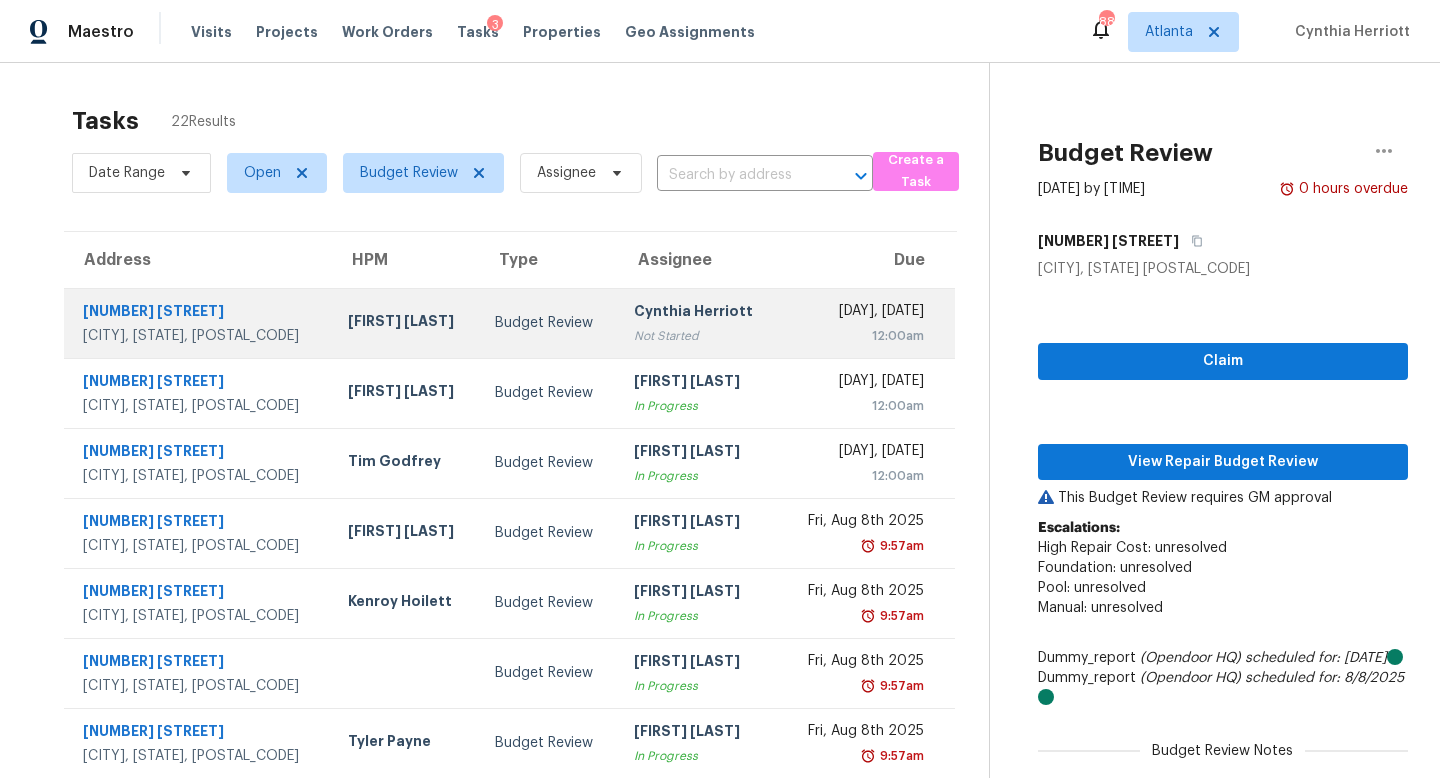click on "Not Started" at bounding box center (698, 336) 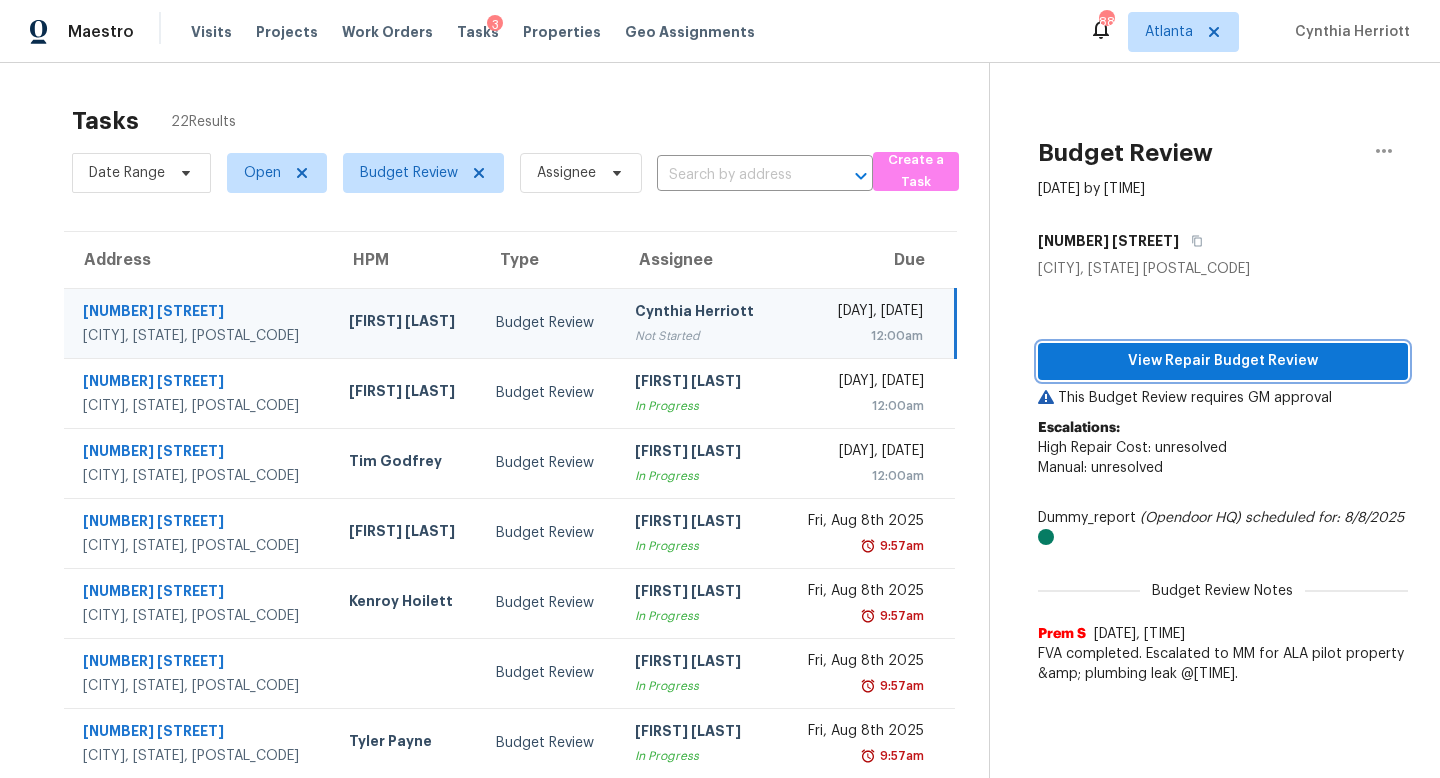 click on "View Repair Budget Review" at bounding box center [1223, 361] 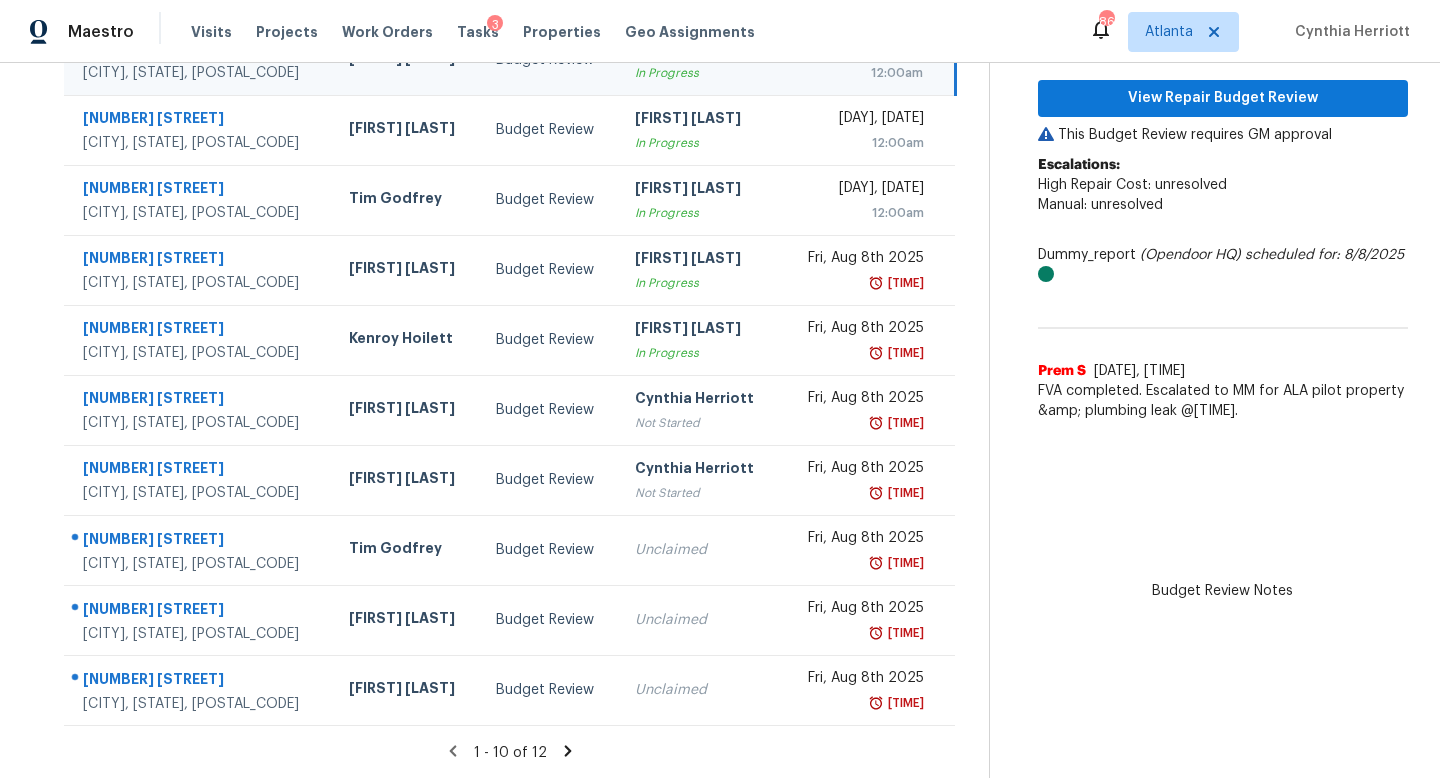 scroll, scrollTop: 0, scrollLeft: 0, axis: both 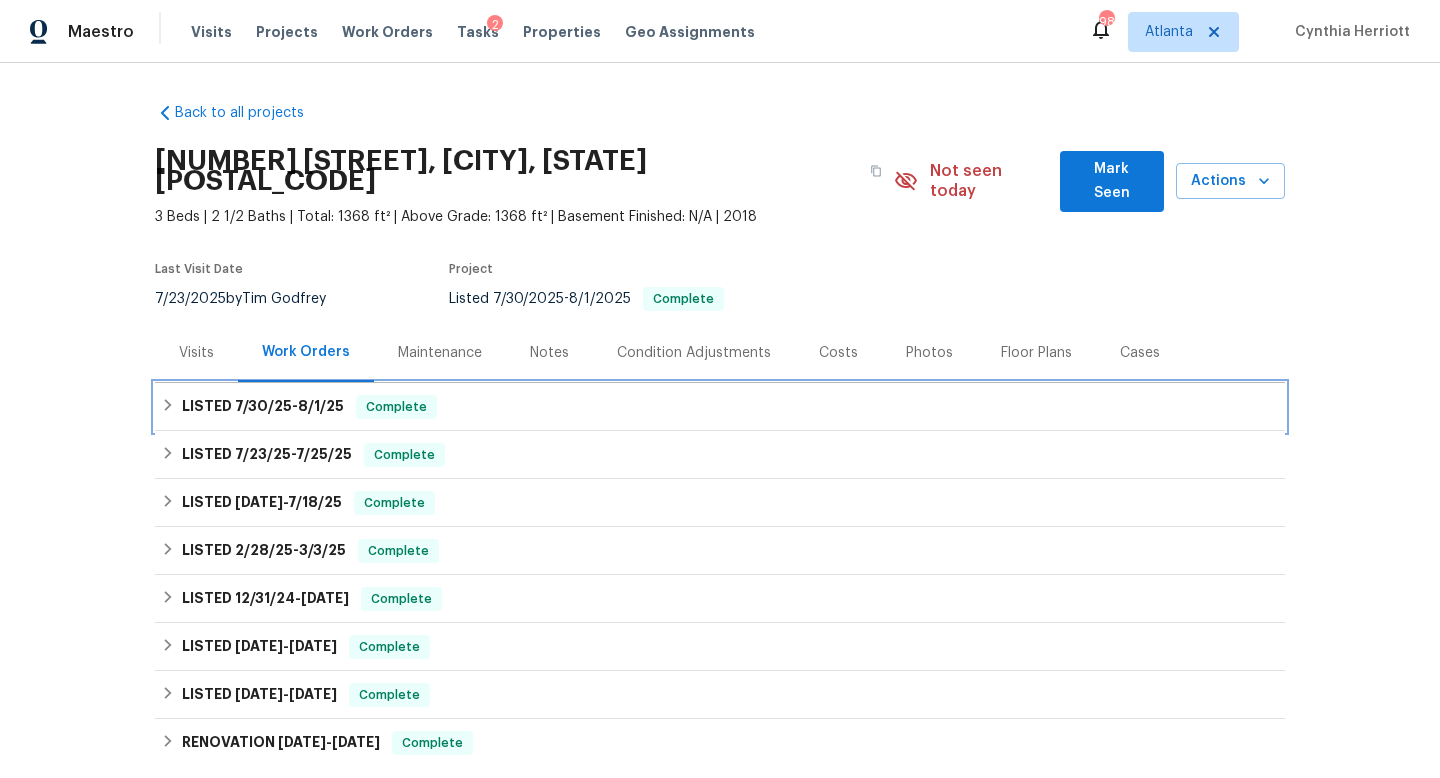 click on "[DATE]  -  [DATE]" at bounding box center [289, 406] 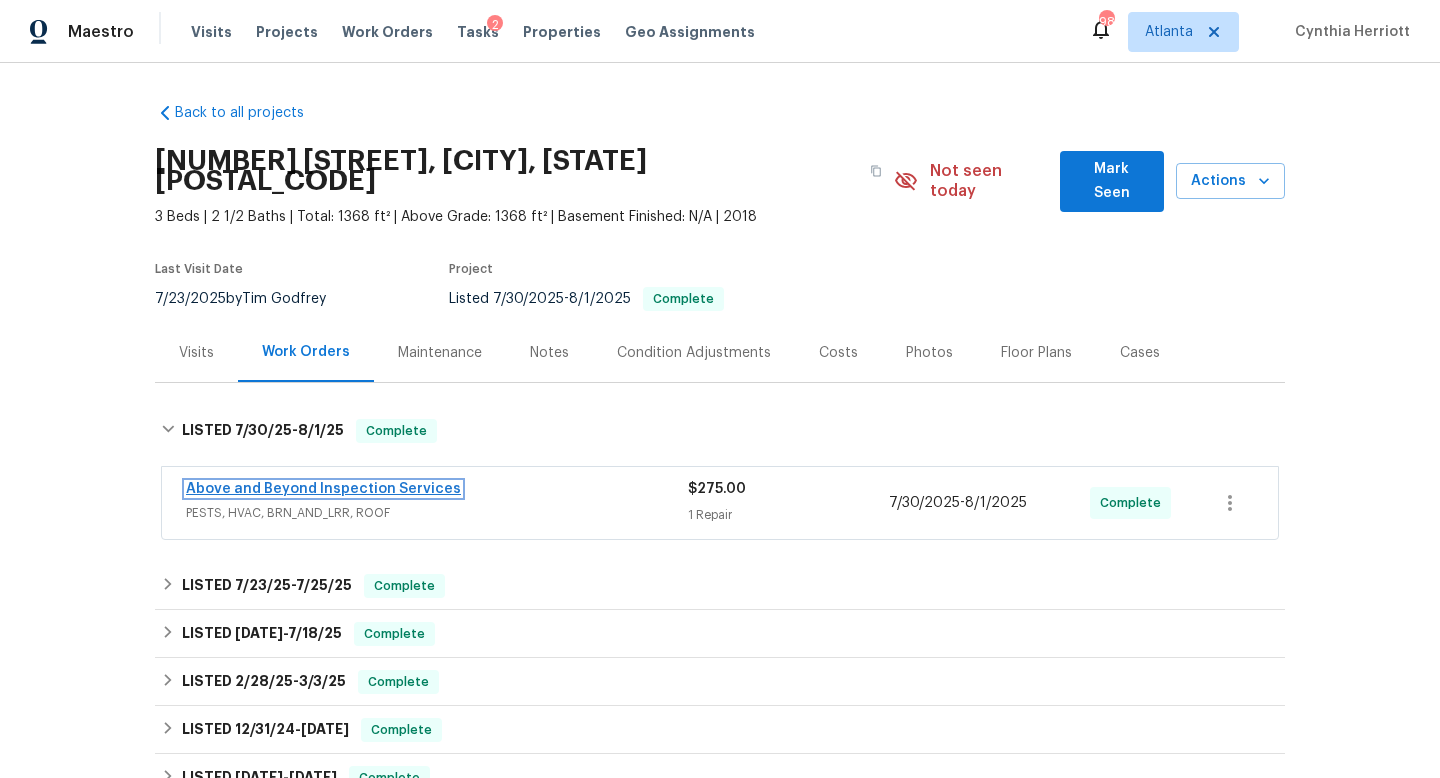 click on "Above and Beyond Inspection Services" at bounding box center [323, 489] 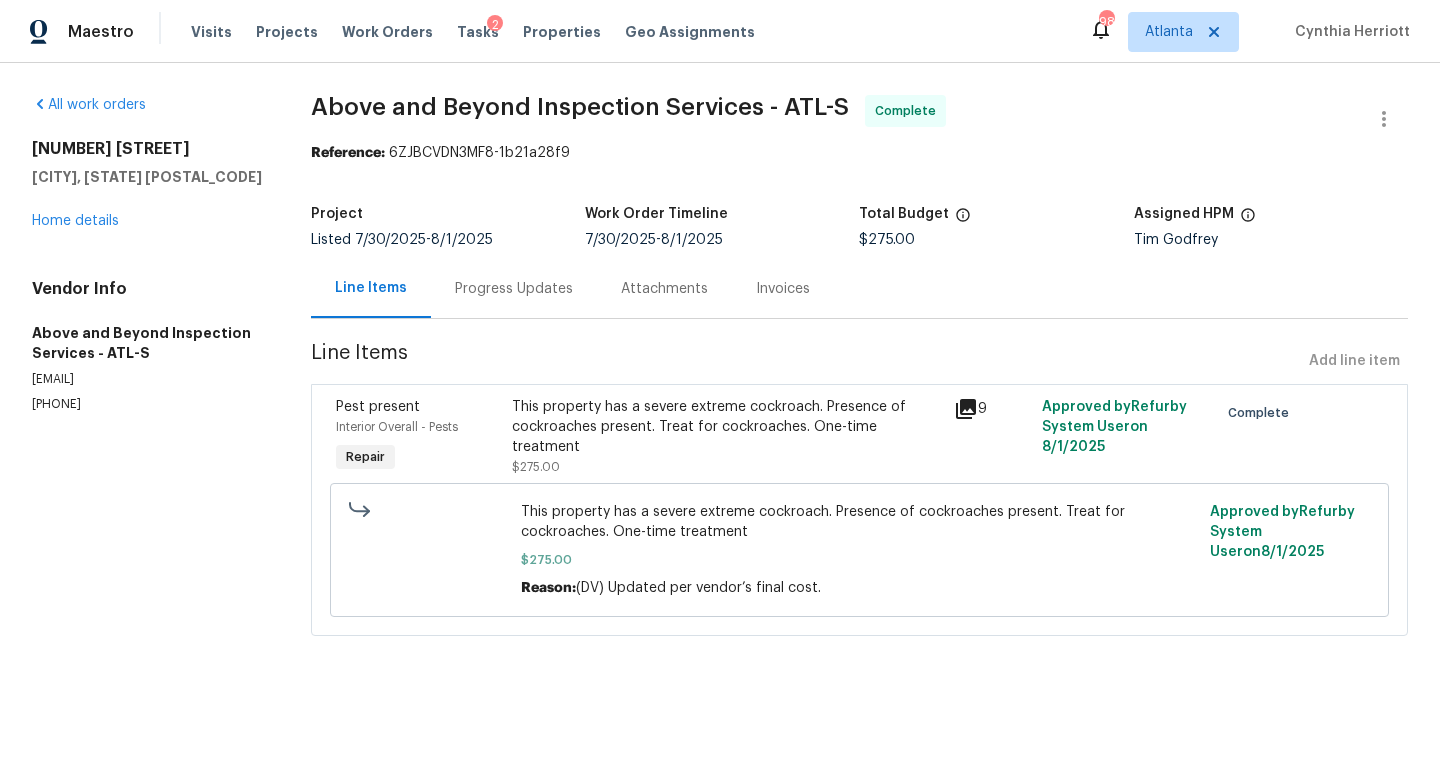 click 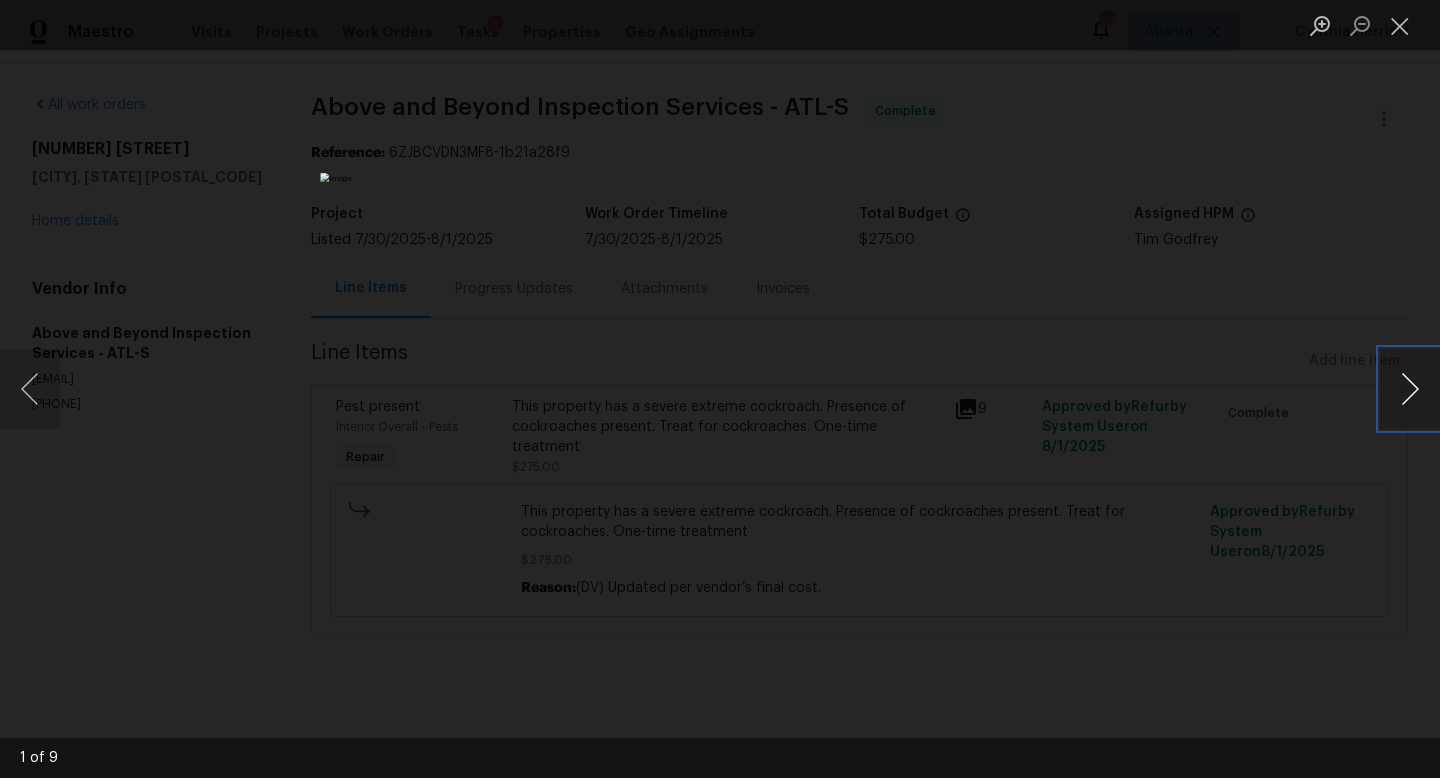 click at bounding box center [1410, 389] 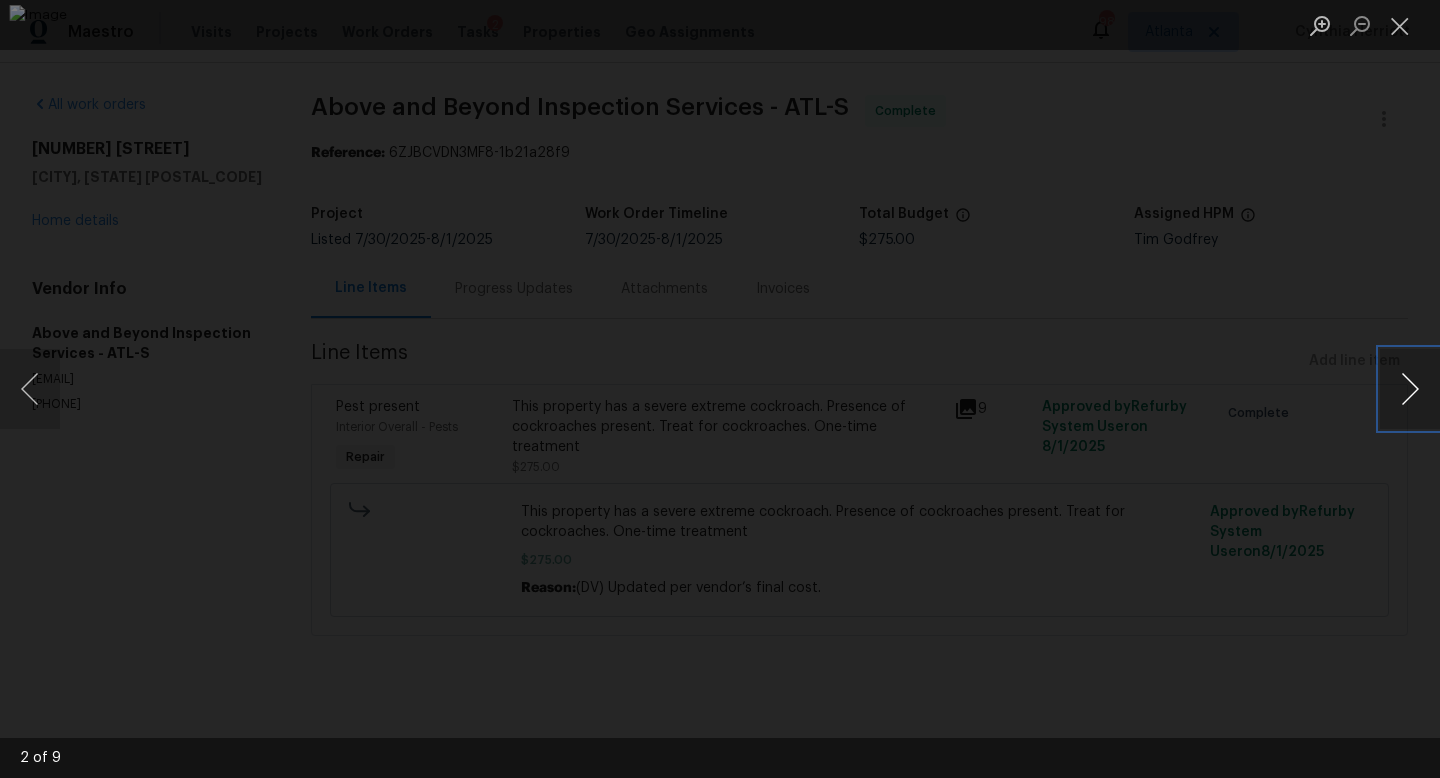 click at bounding box center [1410, 389] 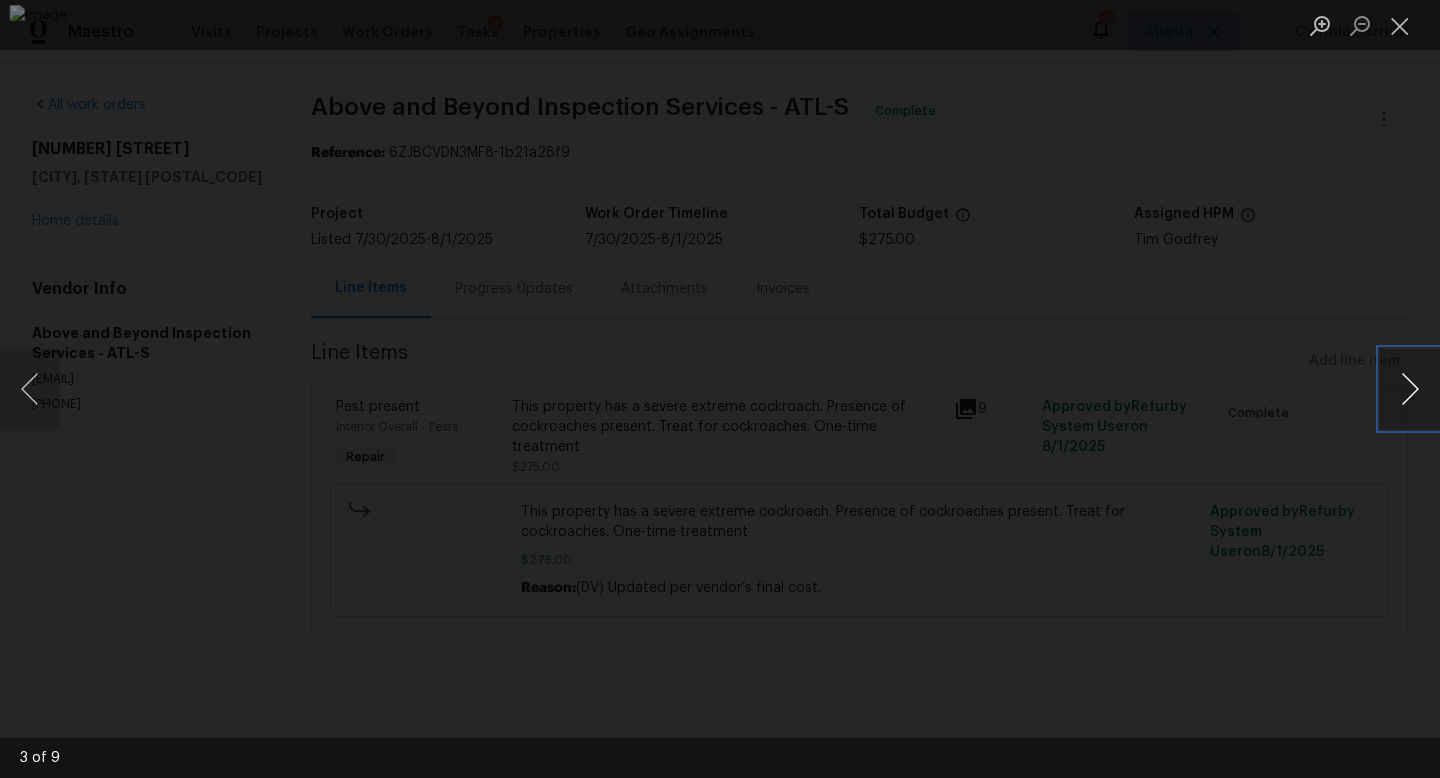 click at bounding box center [1410, 389] 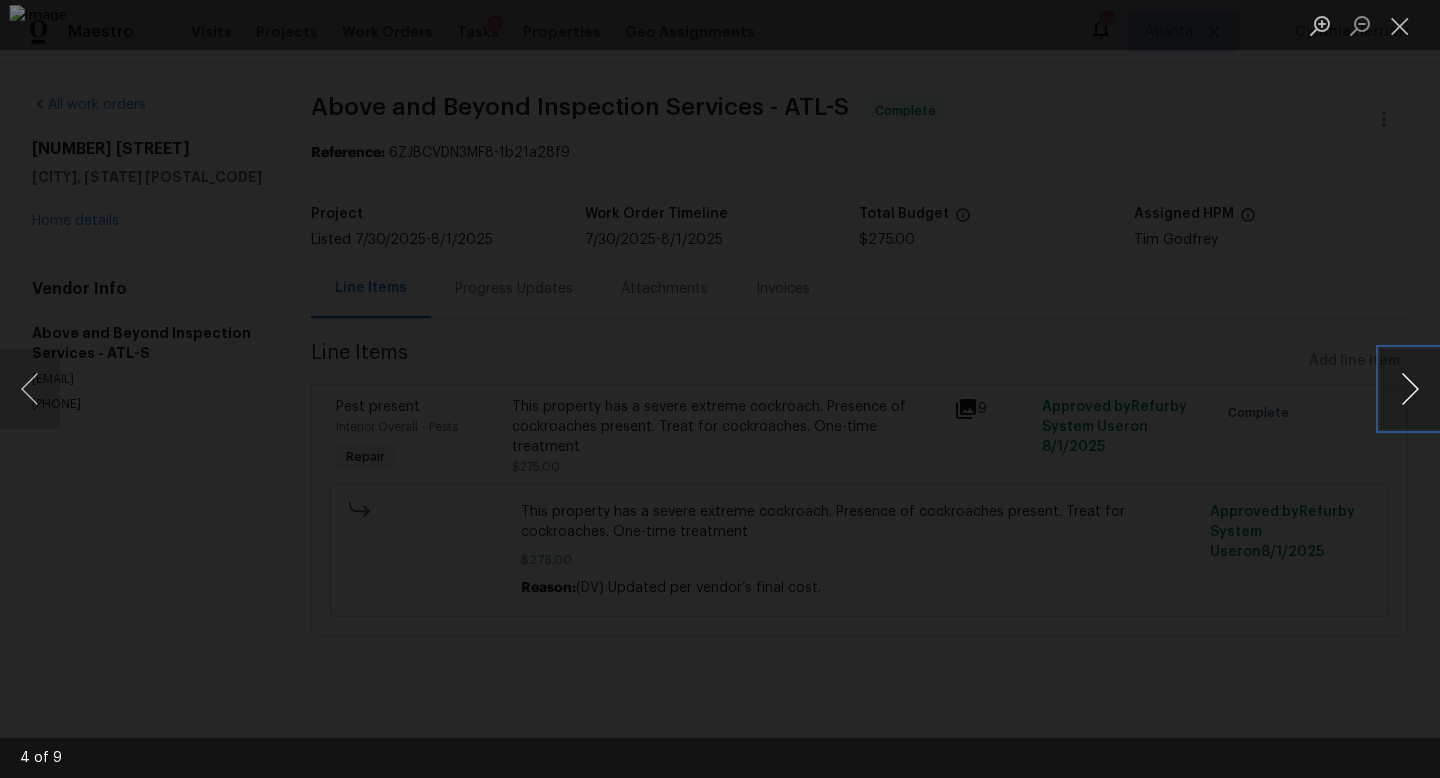 click at bounding box center (1410, 389) 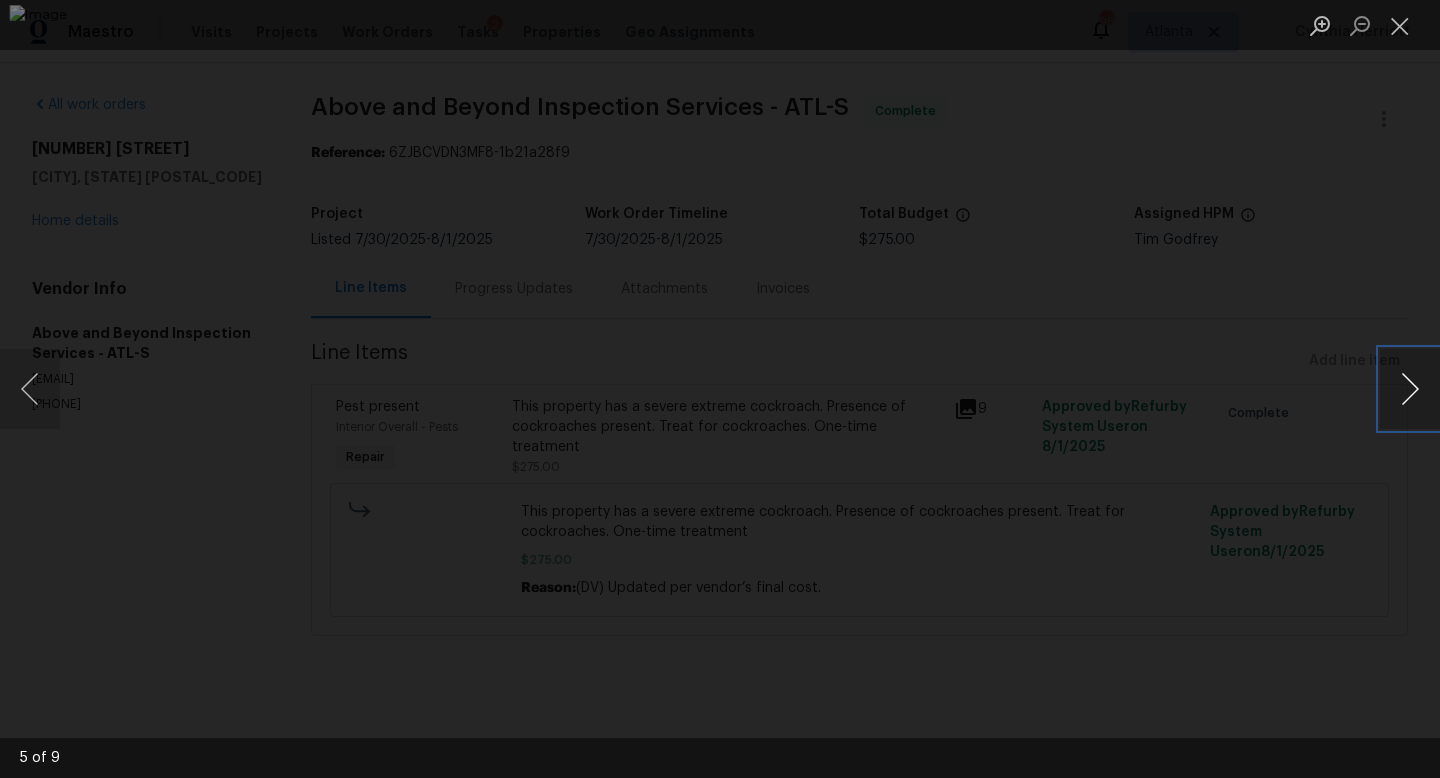 click at bounding box center [1410, 389] 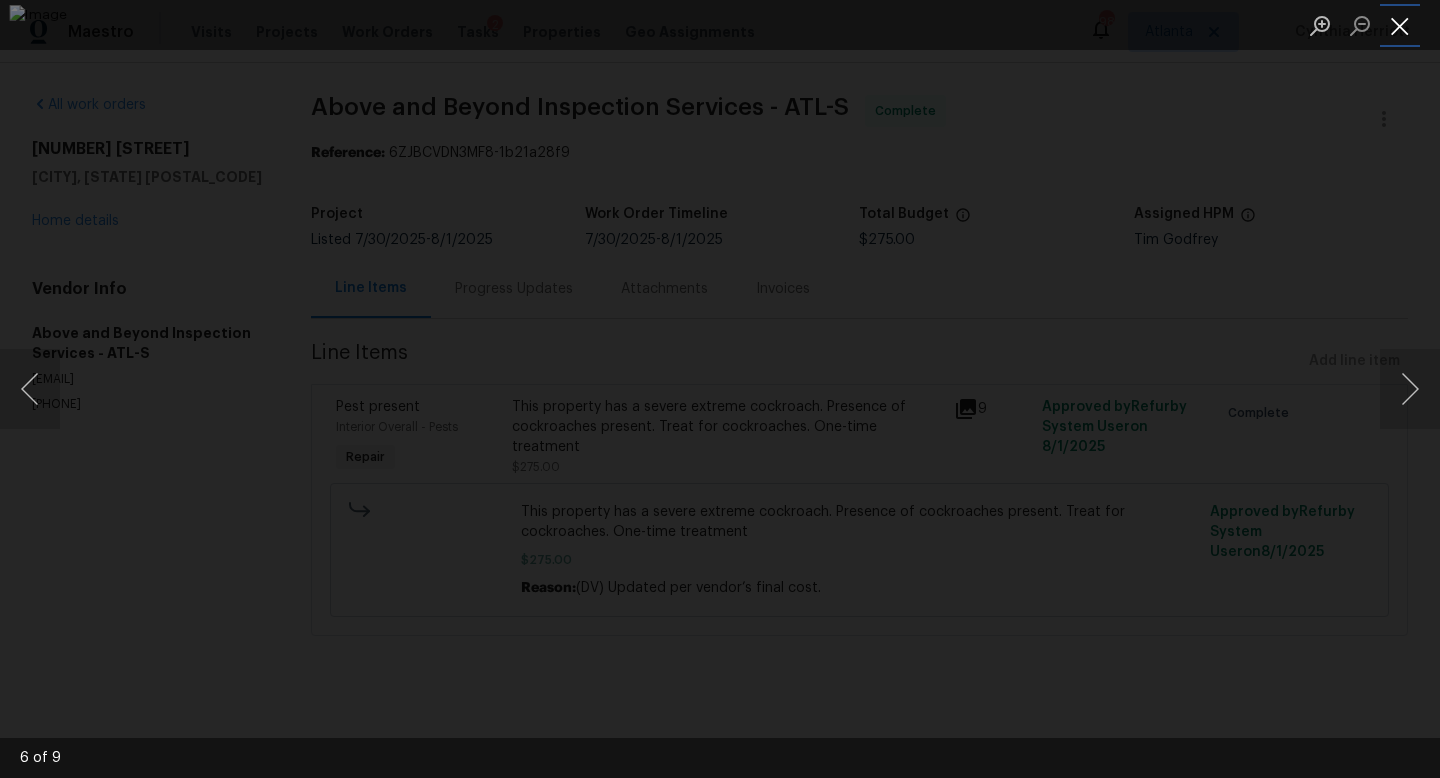 click at bounding box center (1400, 25) 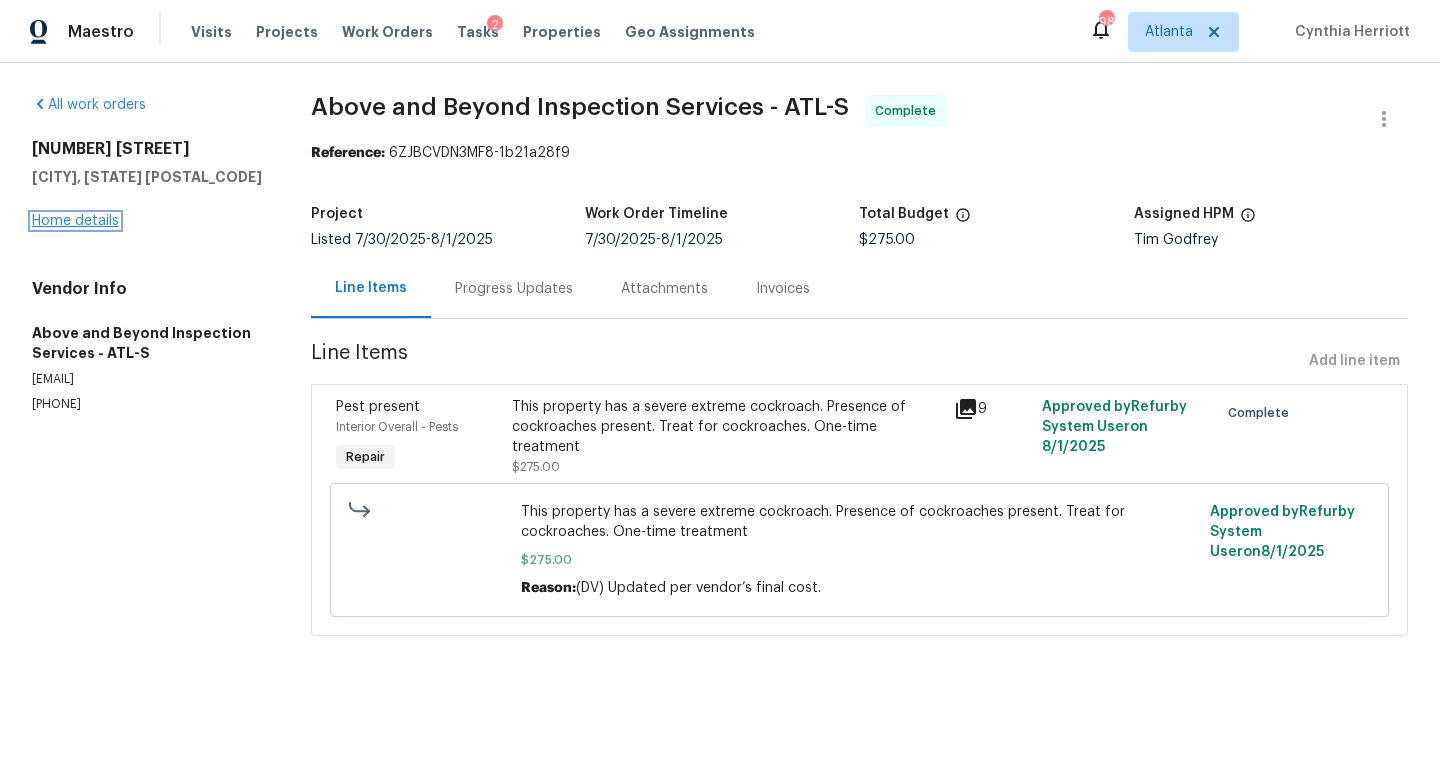 click on "Home details" at bounding box center (75, 221) 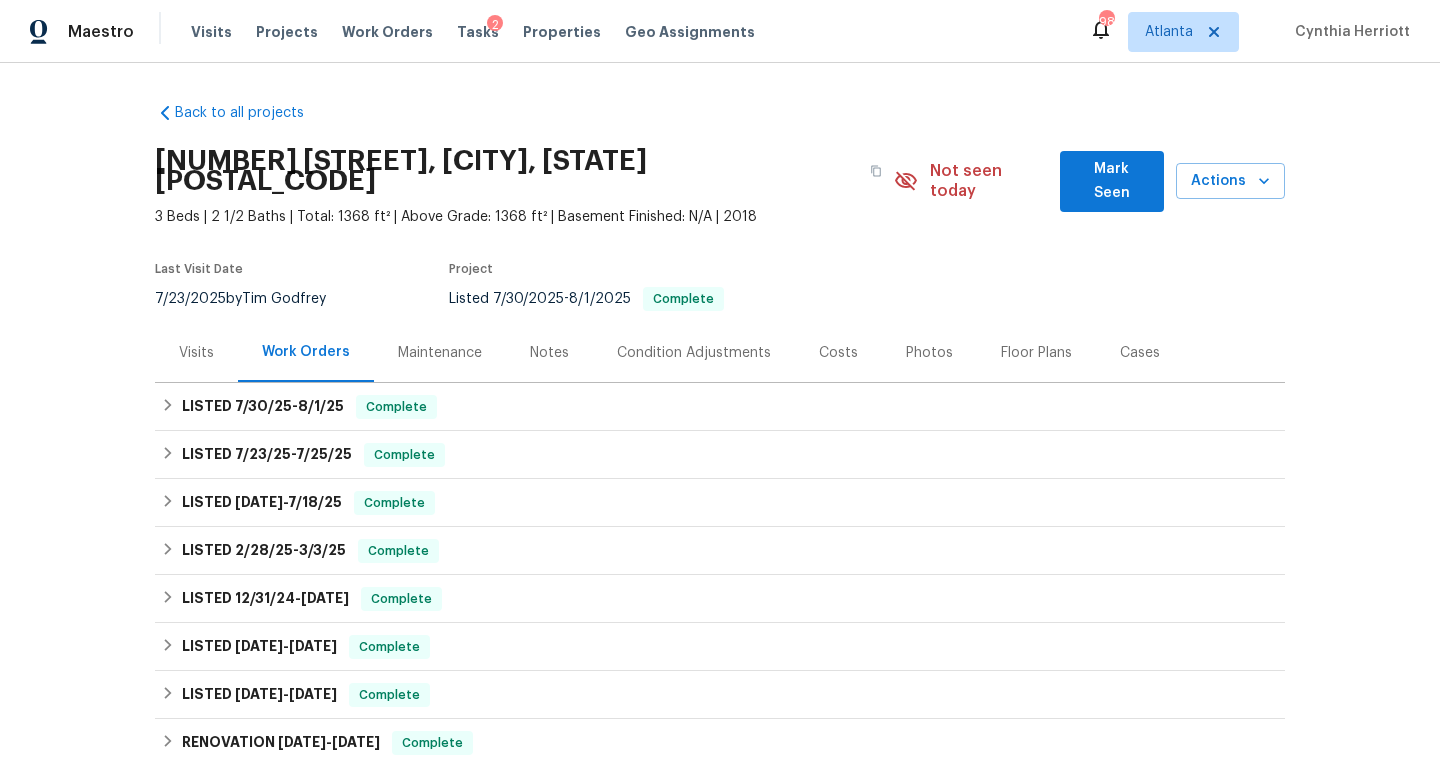 click on "Photos" at bounding box center (929, 353) 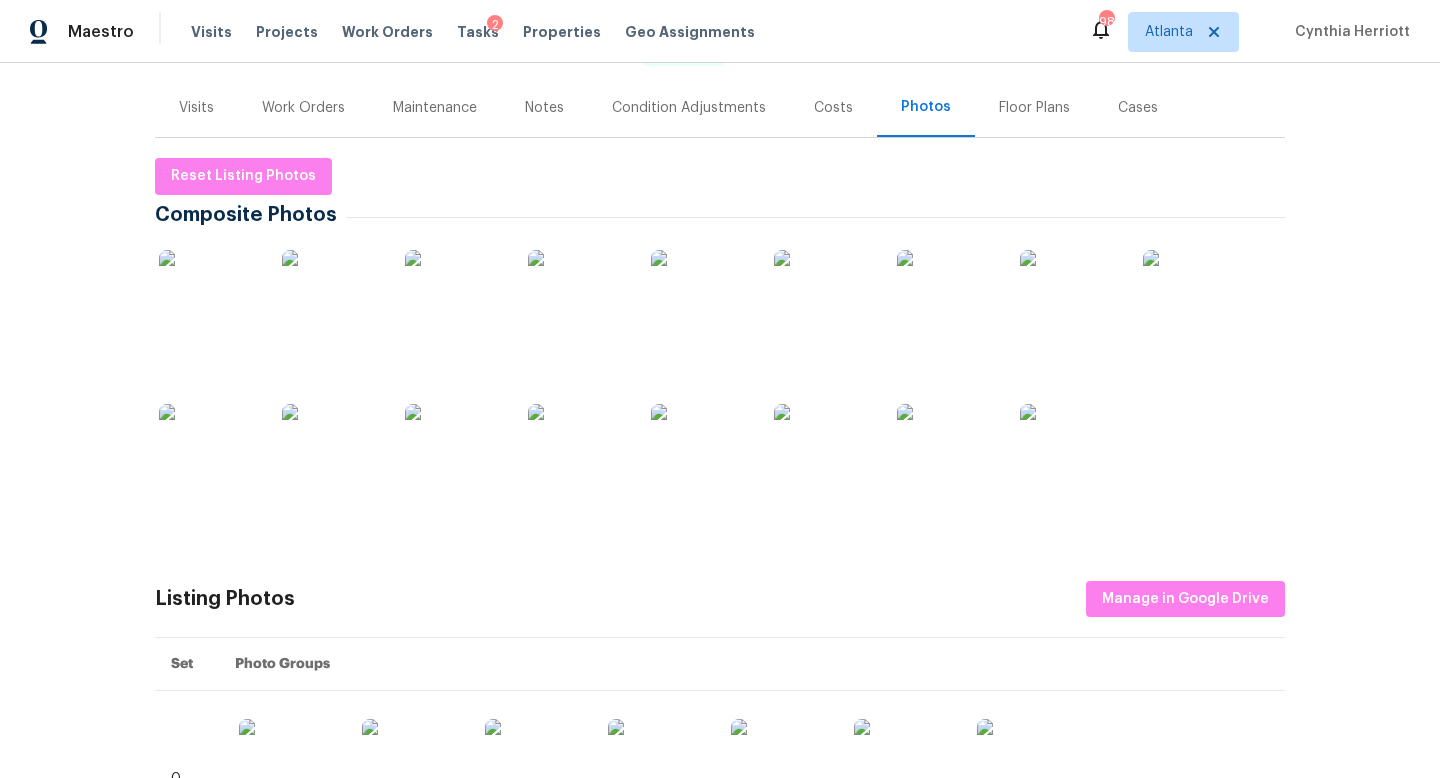 scroll, scrollTop: 262, scrollLeft: 0, axis: vertical 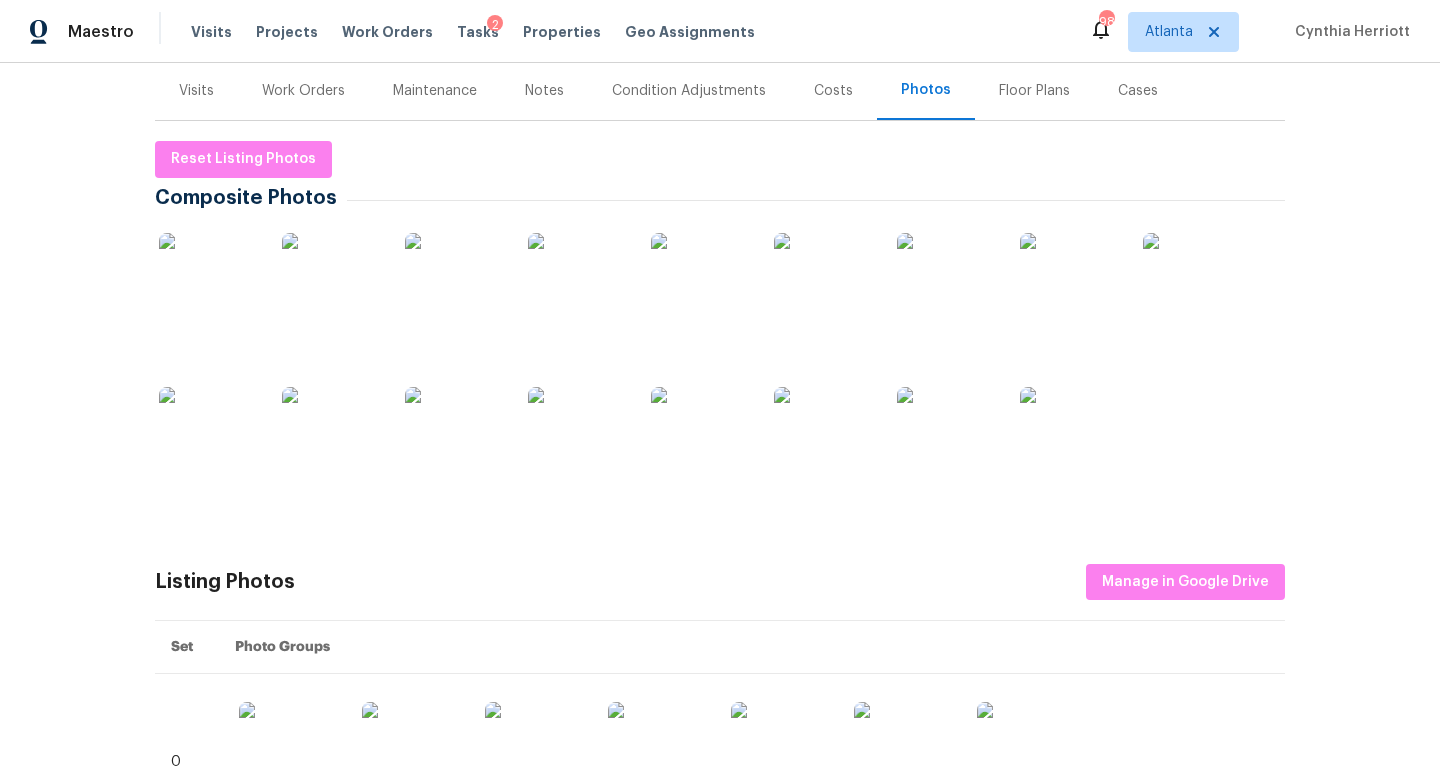 click at bounding box center (455, 283) 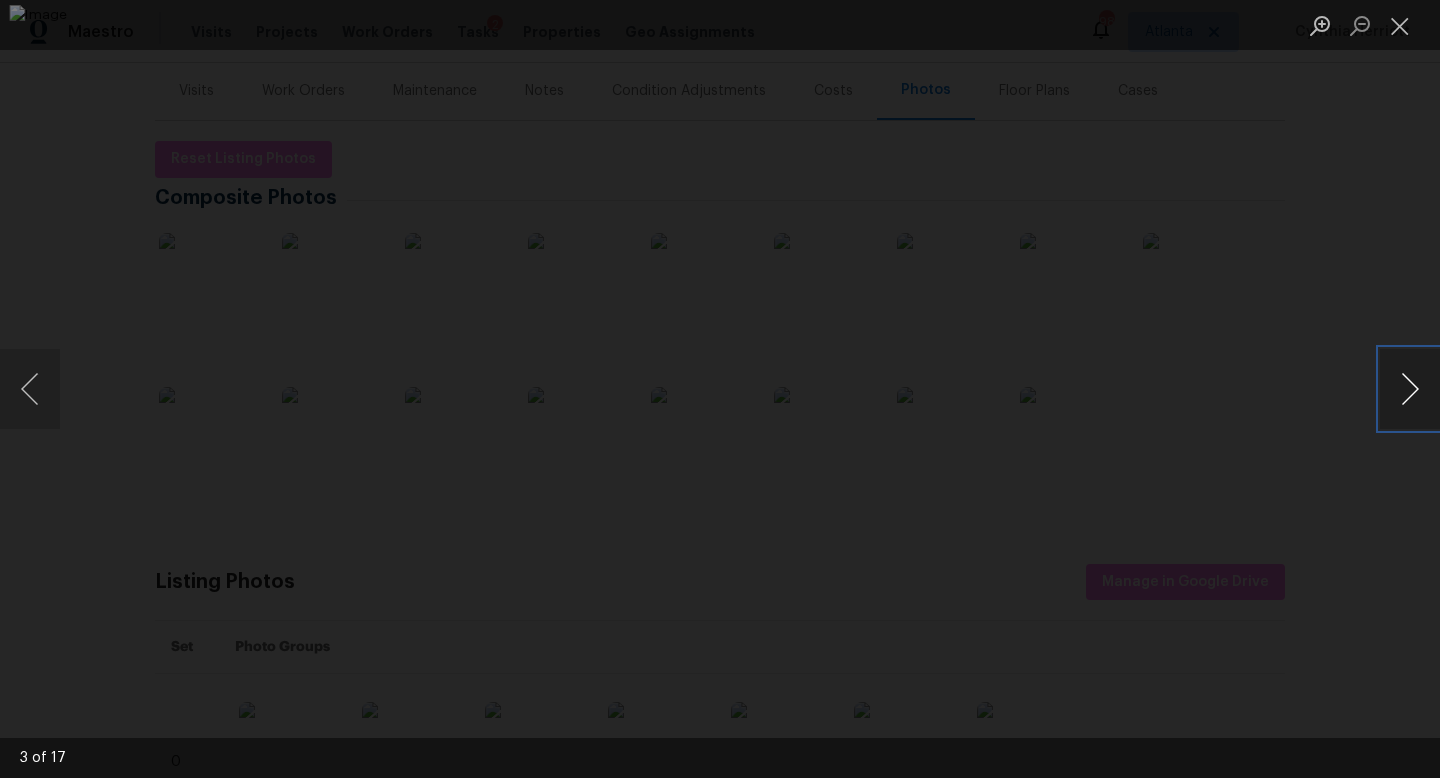 click at bounding box center [1410, 389] 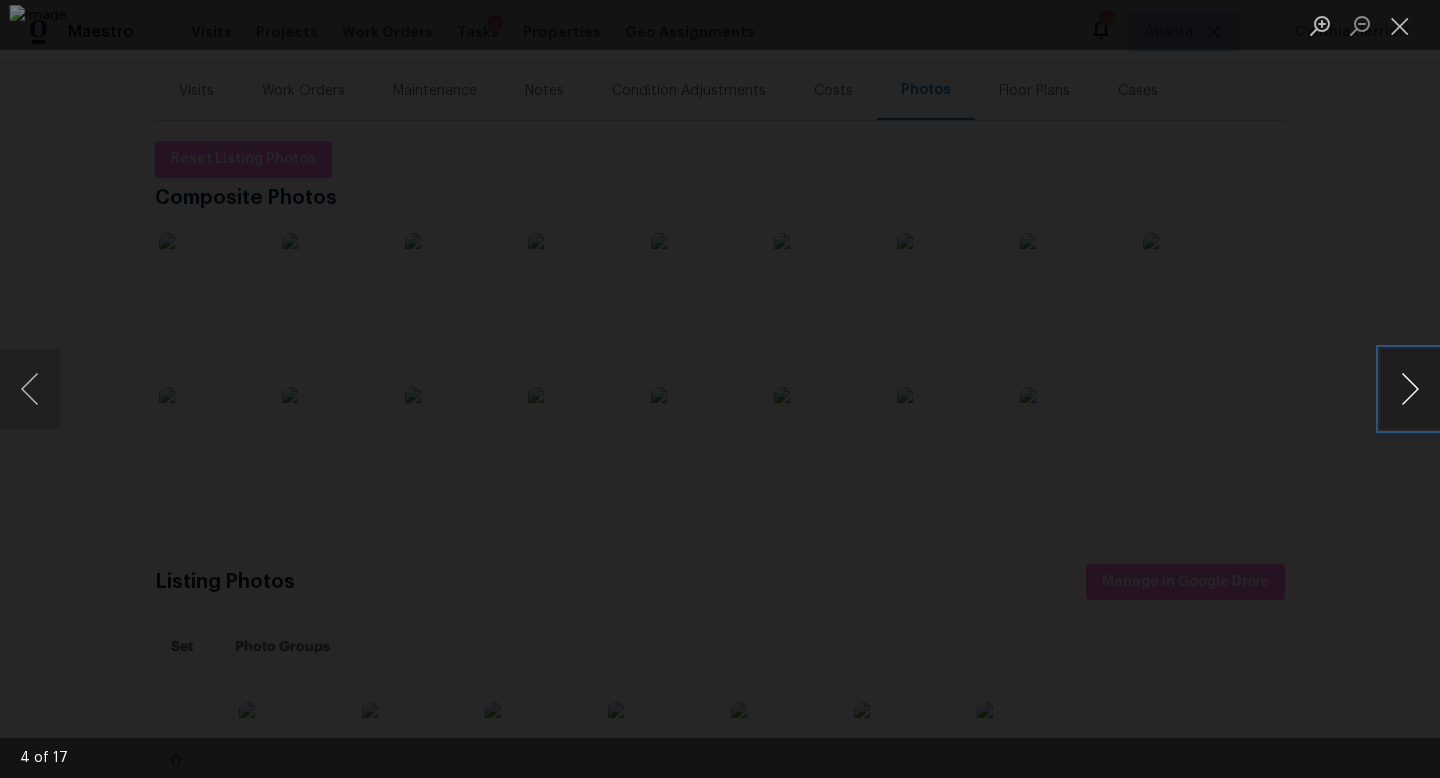click at bounding box center [1410, 389] 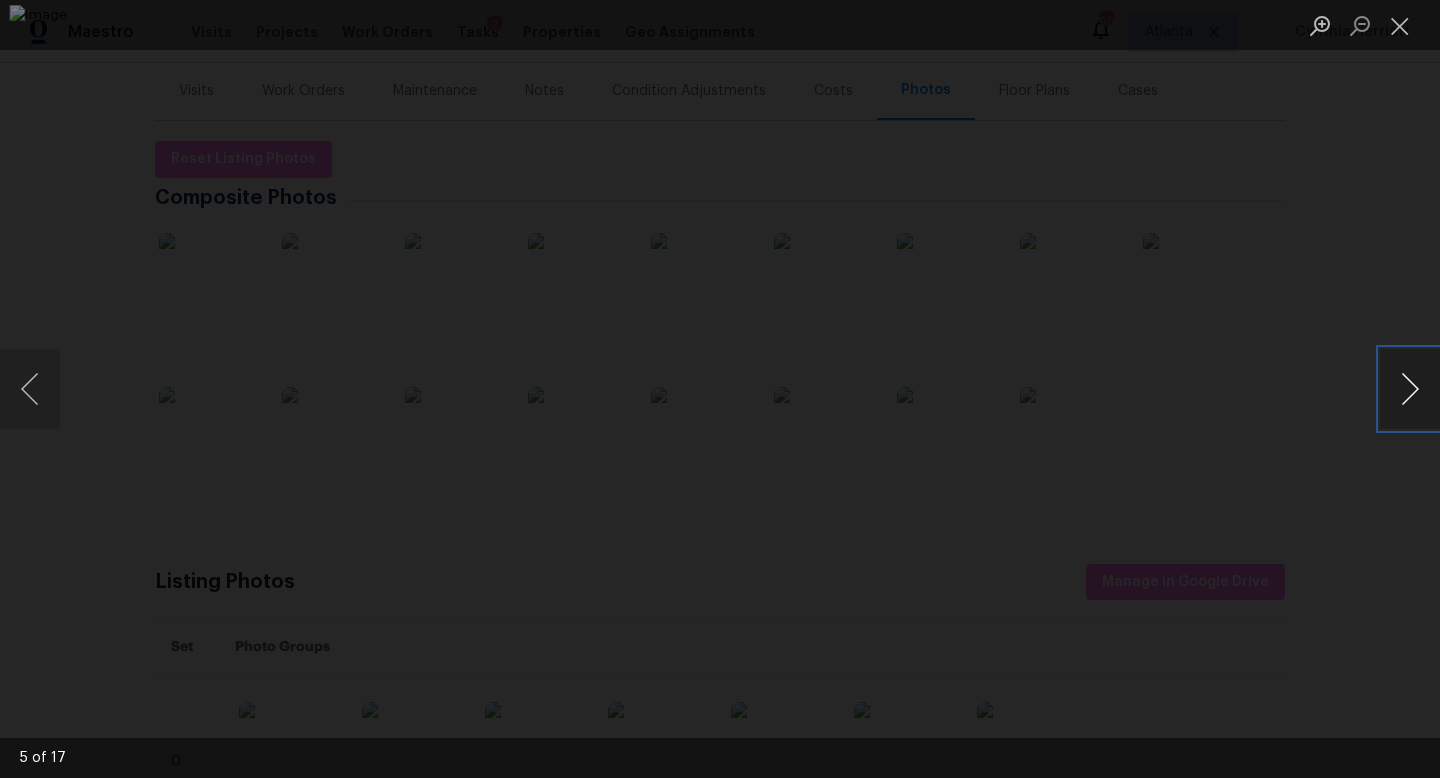 click at bounding box center (1410, 389) 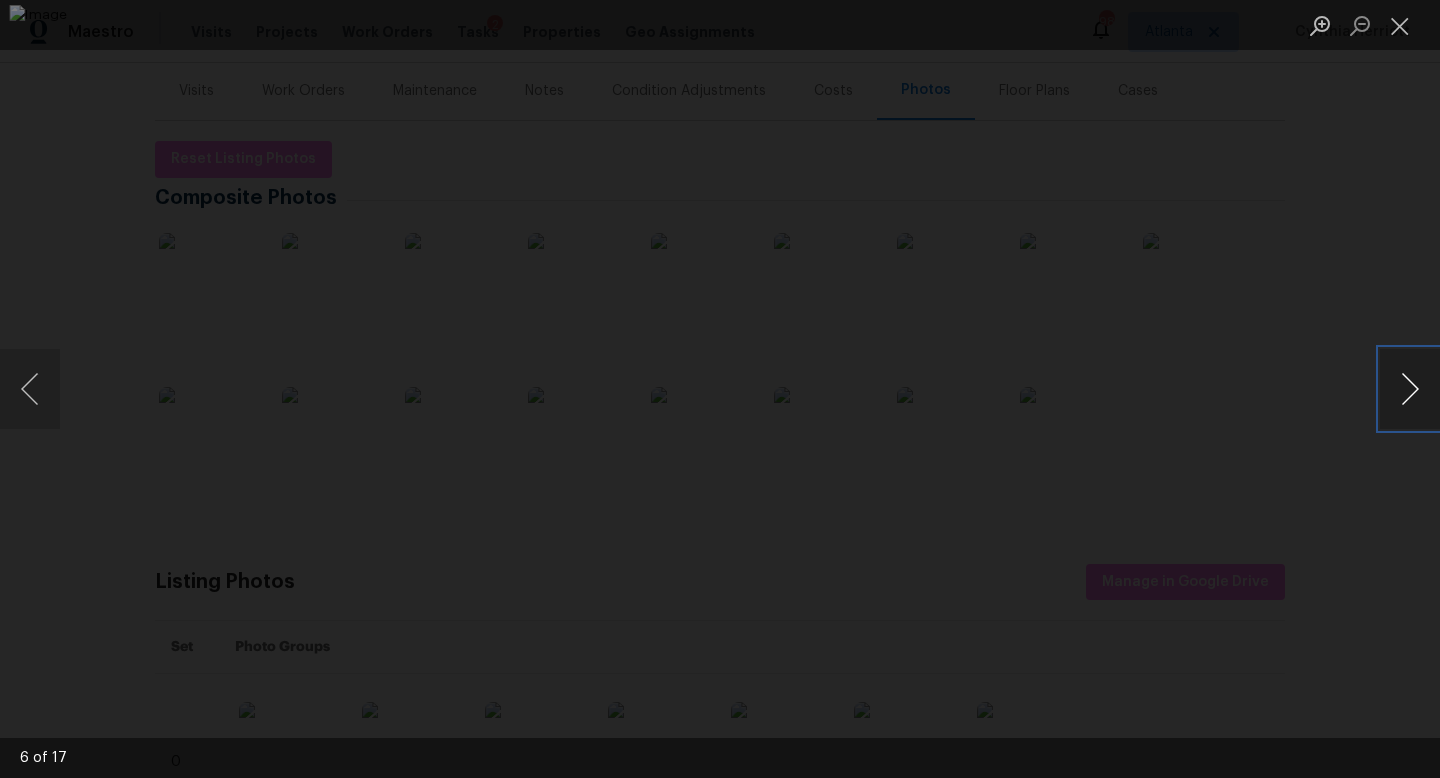 click at bounding box center [1410, 389] 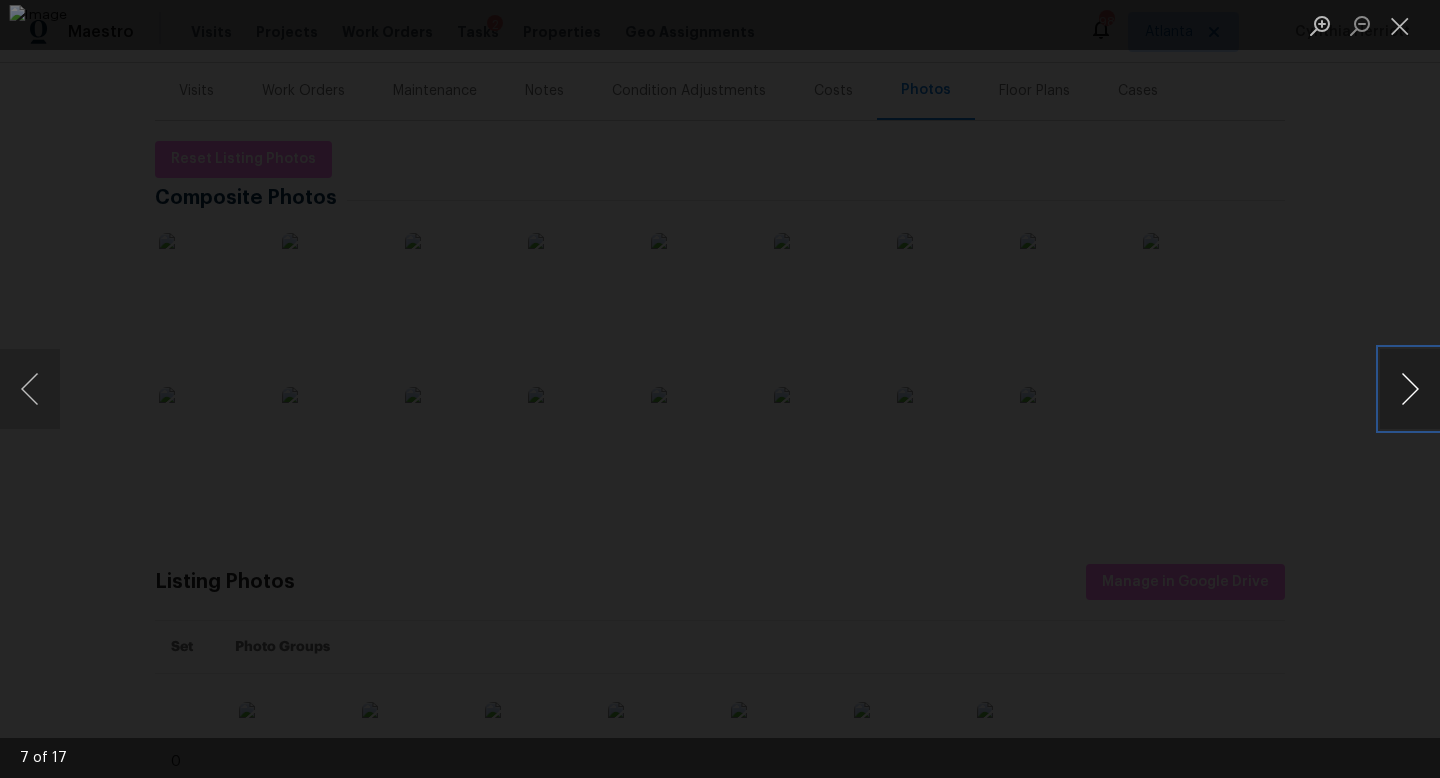 click at bounding box center [1410, 389] 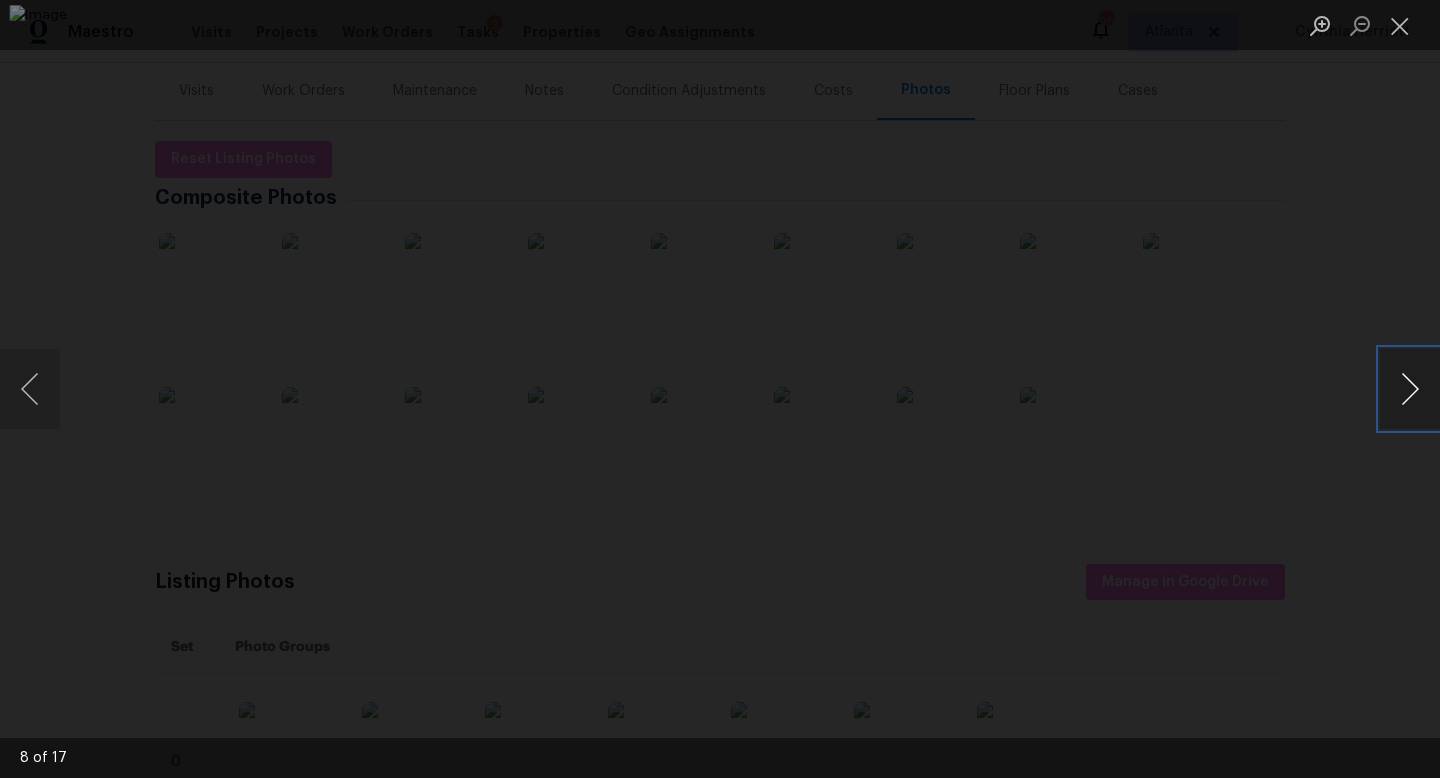click at bounding box center [1410, 389] 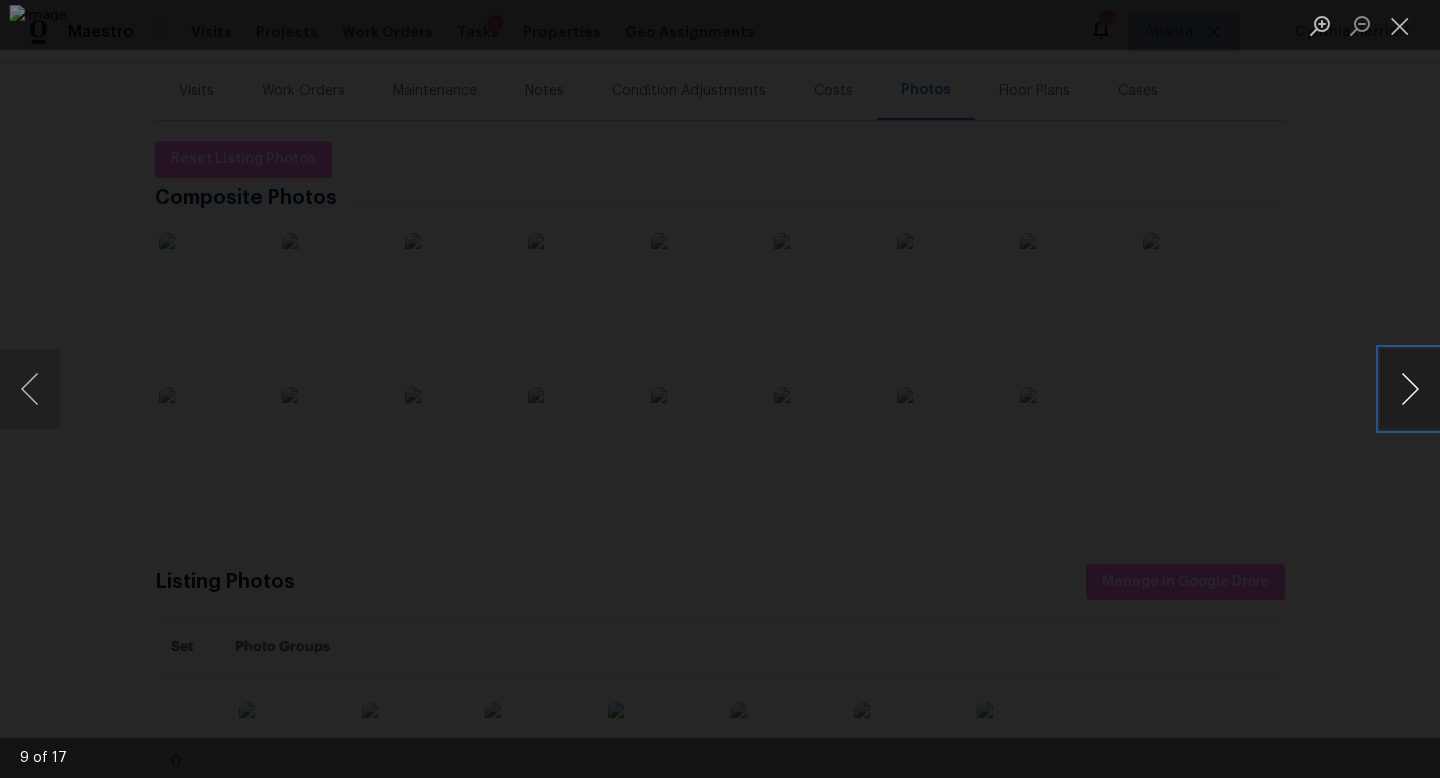click at bounding box center [1410, 389] 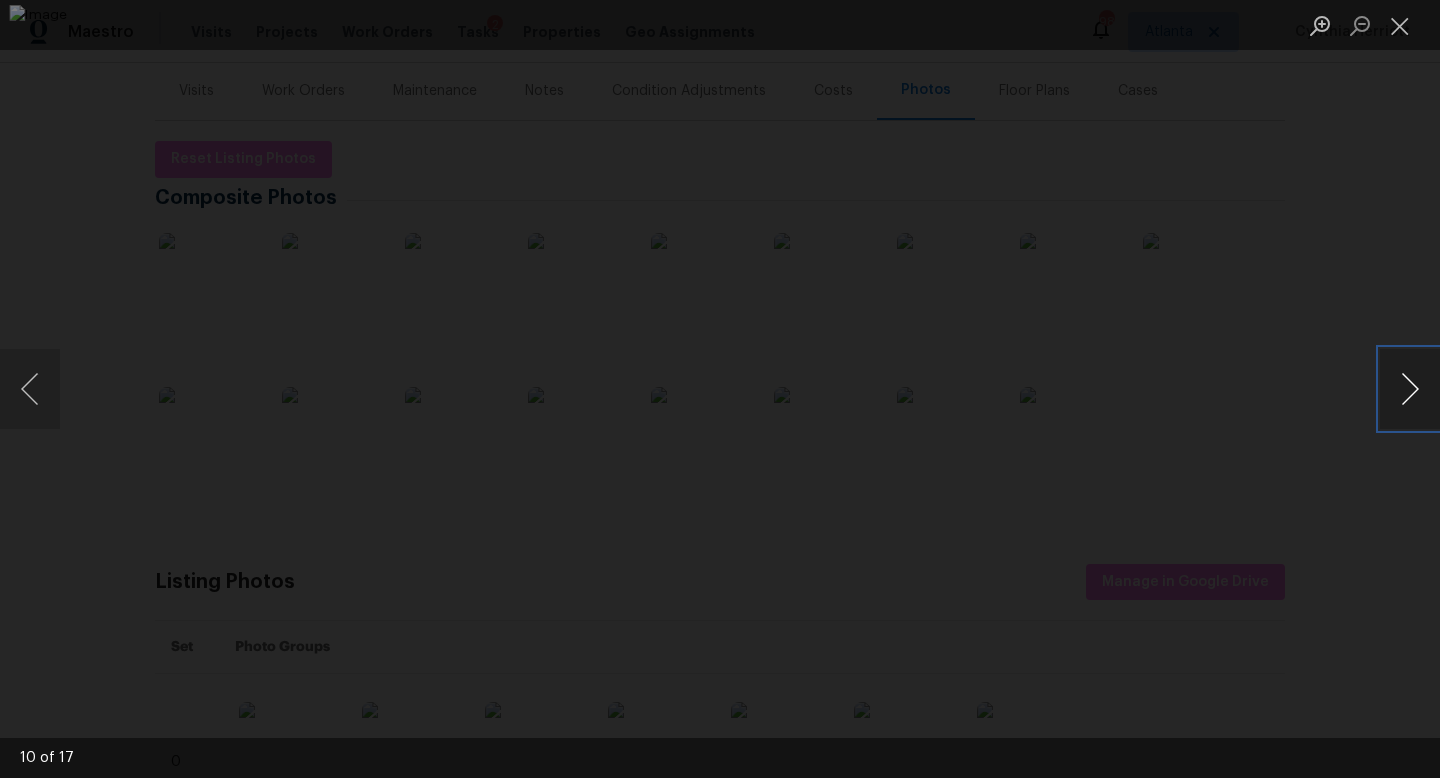 click at bounding box center [1410, 389] 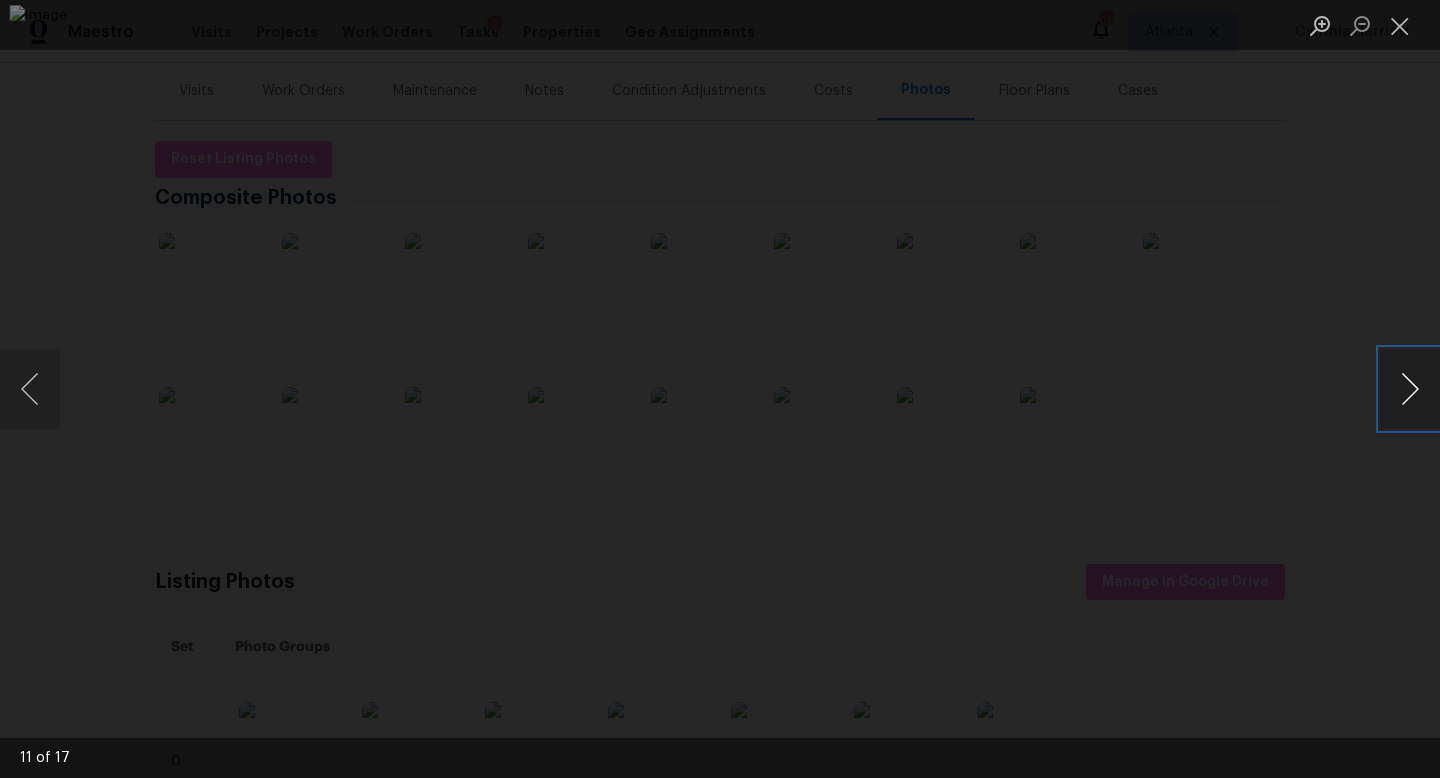 click at bounding box center (1410, 389) 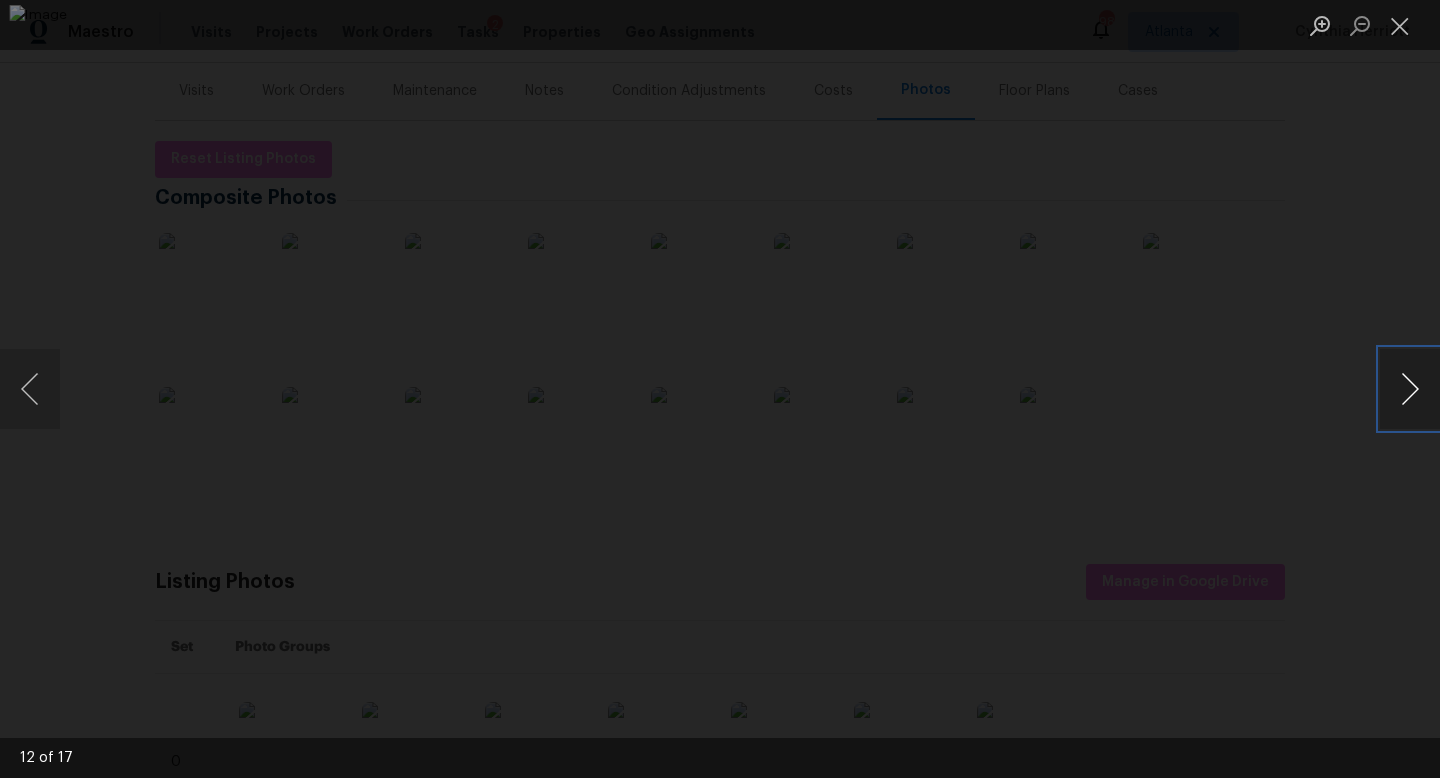 click at bounding box center (1410, 389) 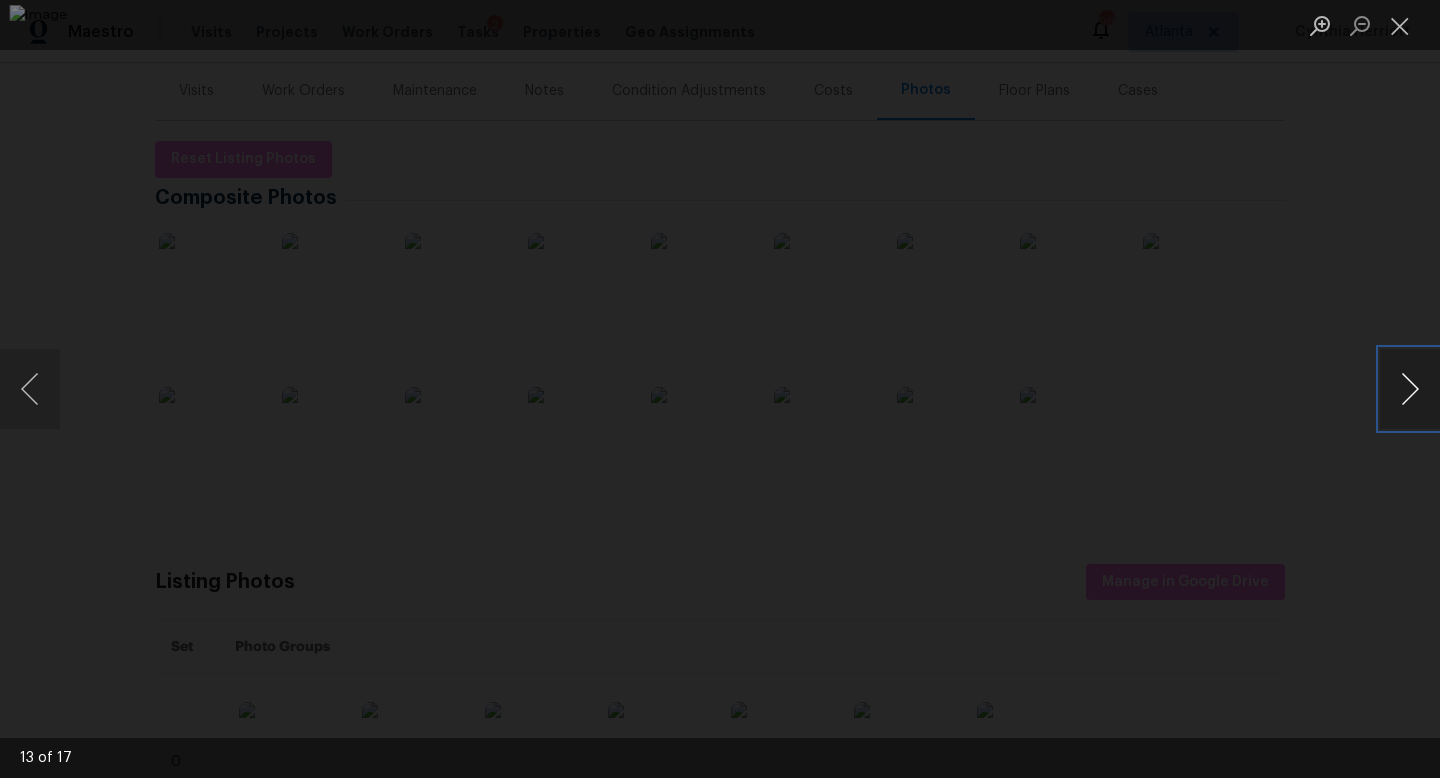 click at bounding box center (1410, 389) 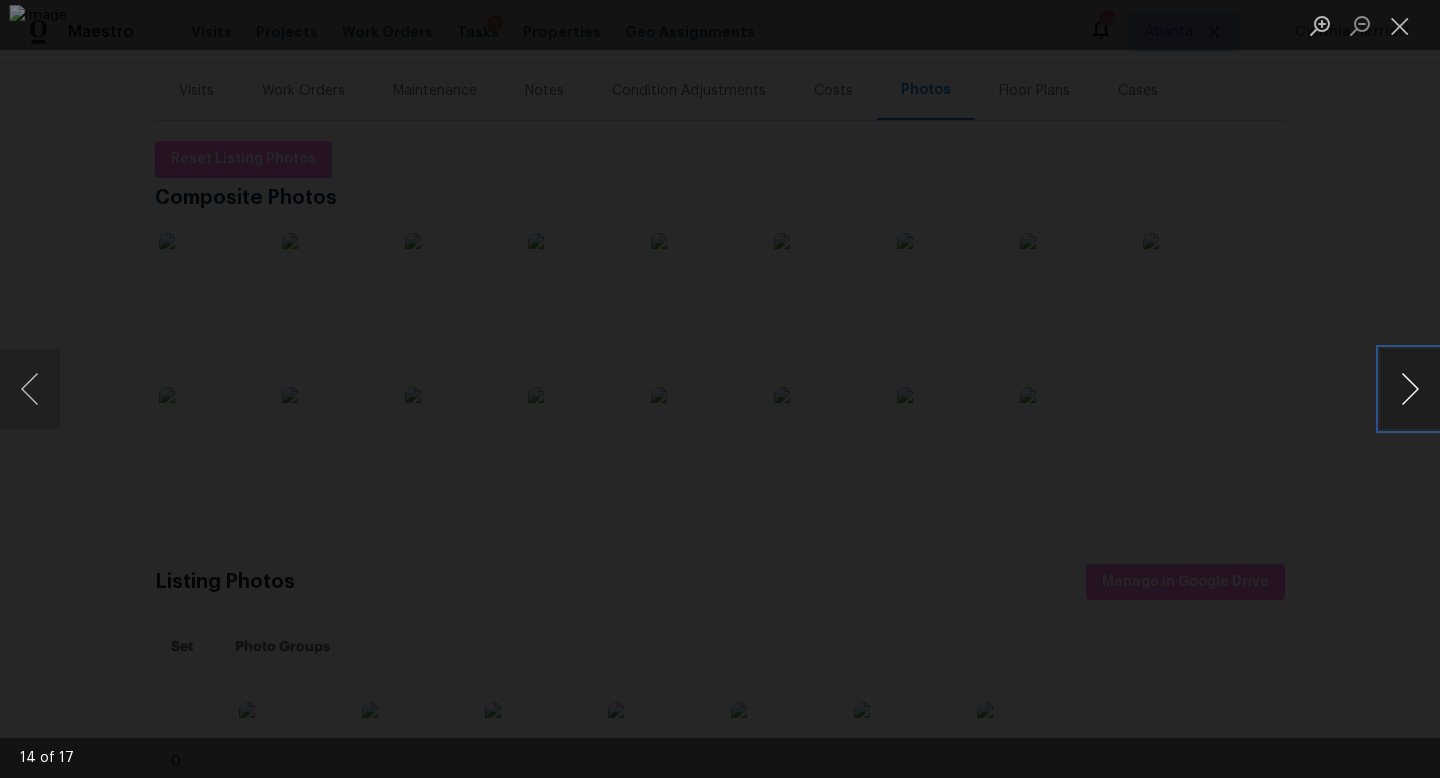 click at bounding box center [1410, 389] 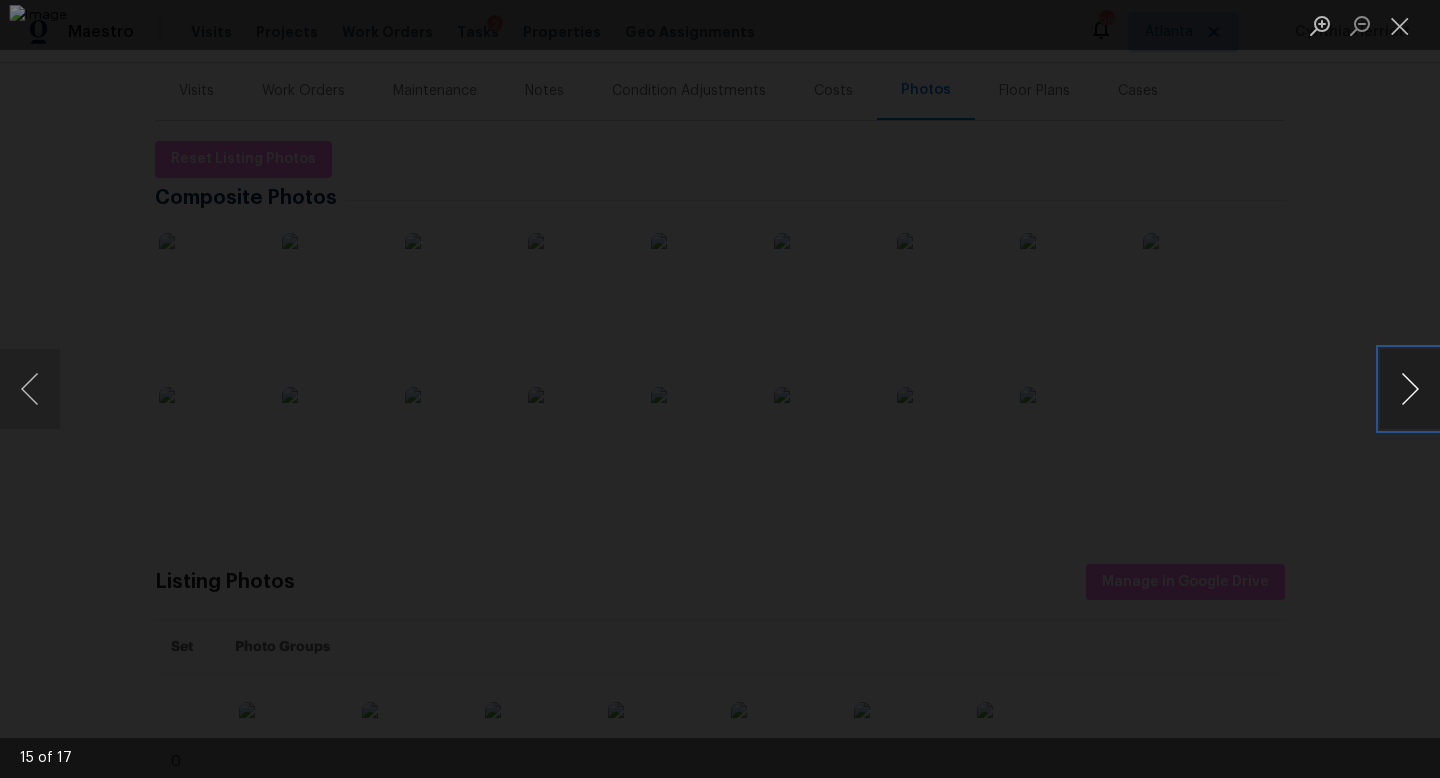 click at bounding box center [1410, 389] 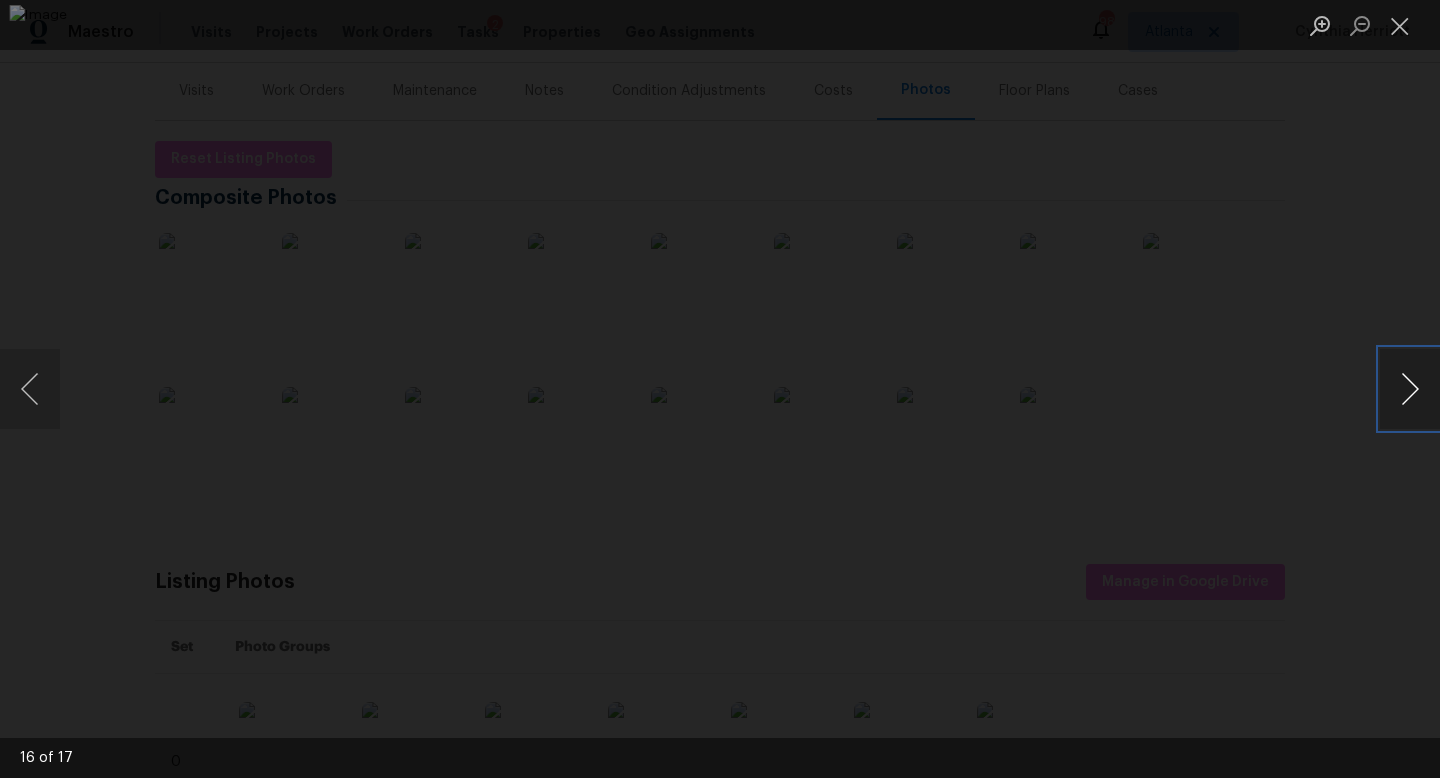 click at bounding box center (1410, 389) 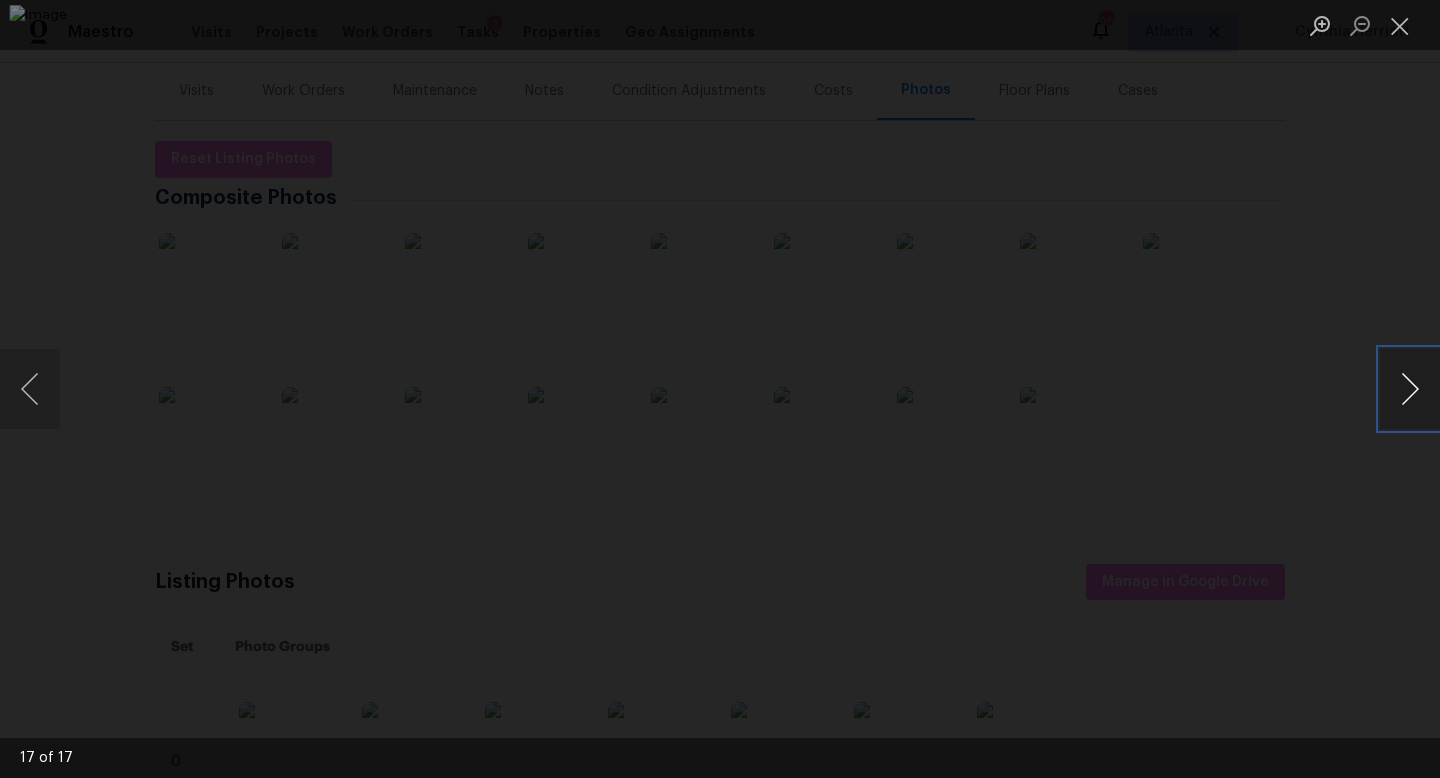 click at bounding box center (1410, 389) 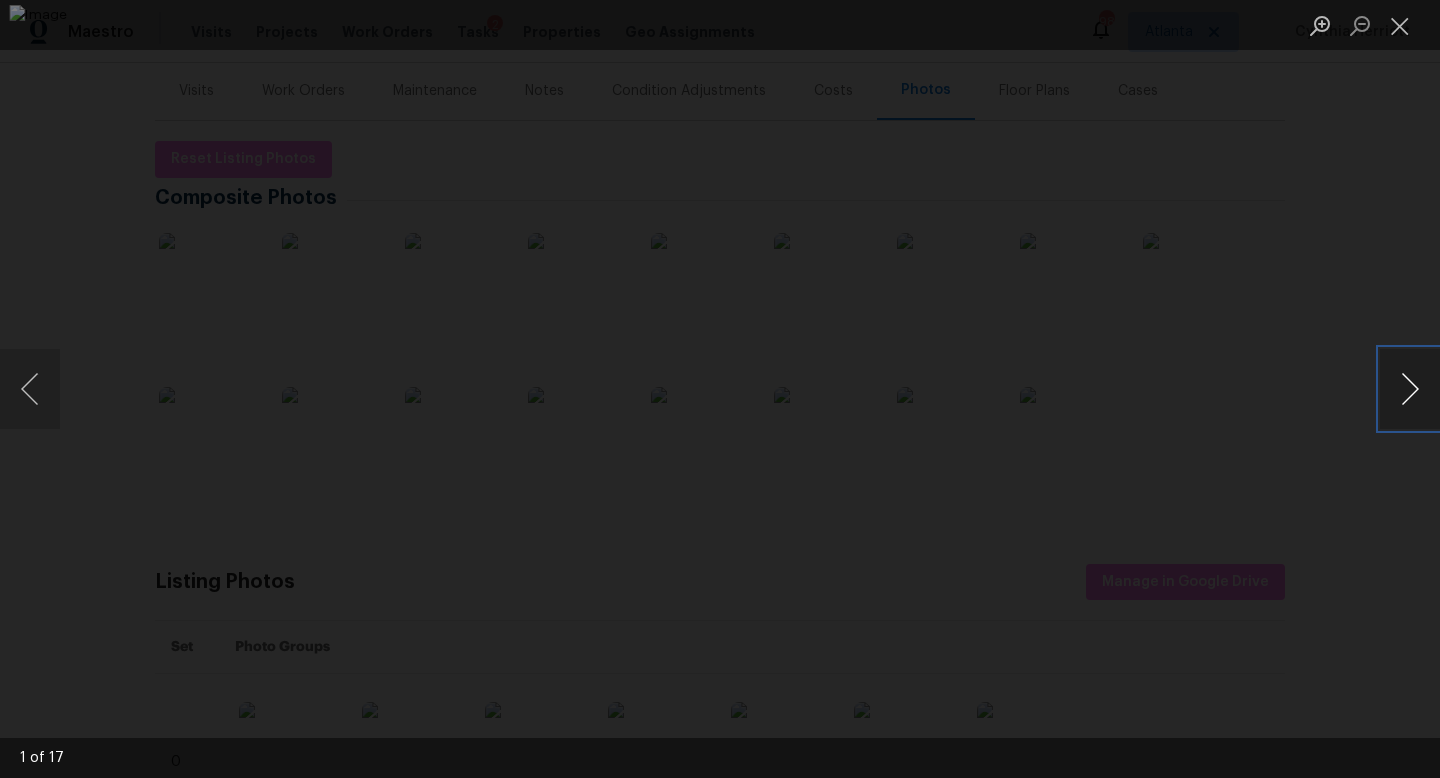click at bounding box center (1410, 389) 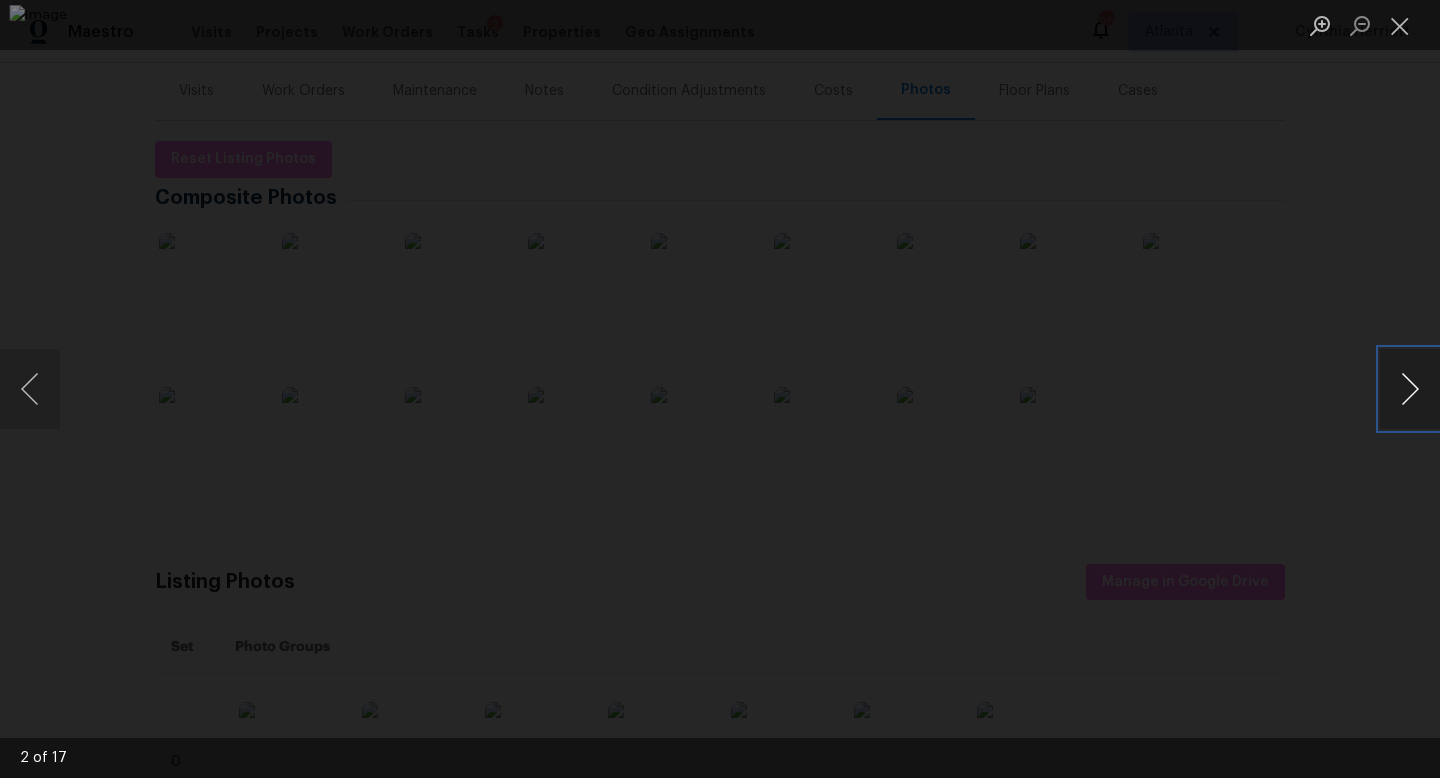 click at bounding box center (1410, 389) 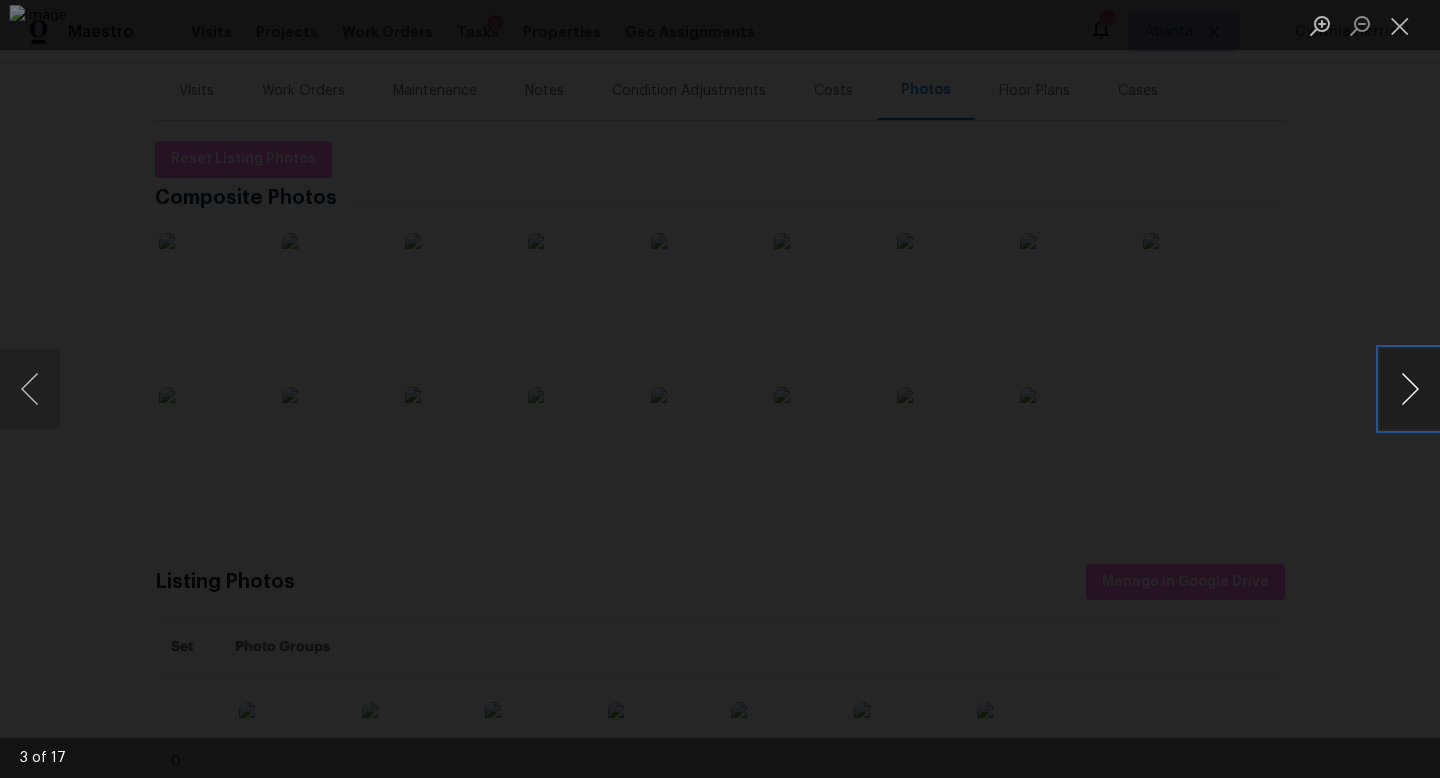 click at bounding box center [1410, 389] 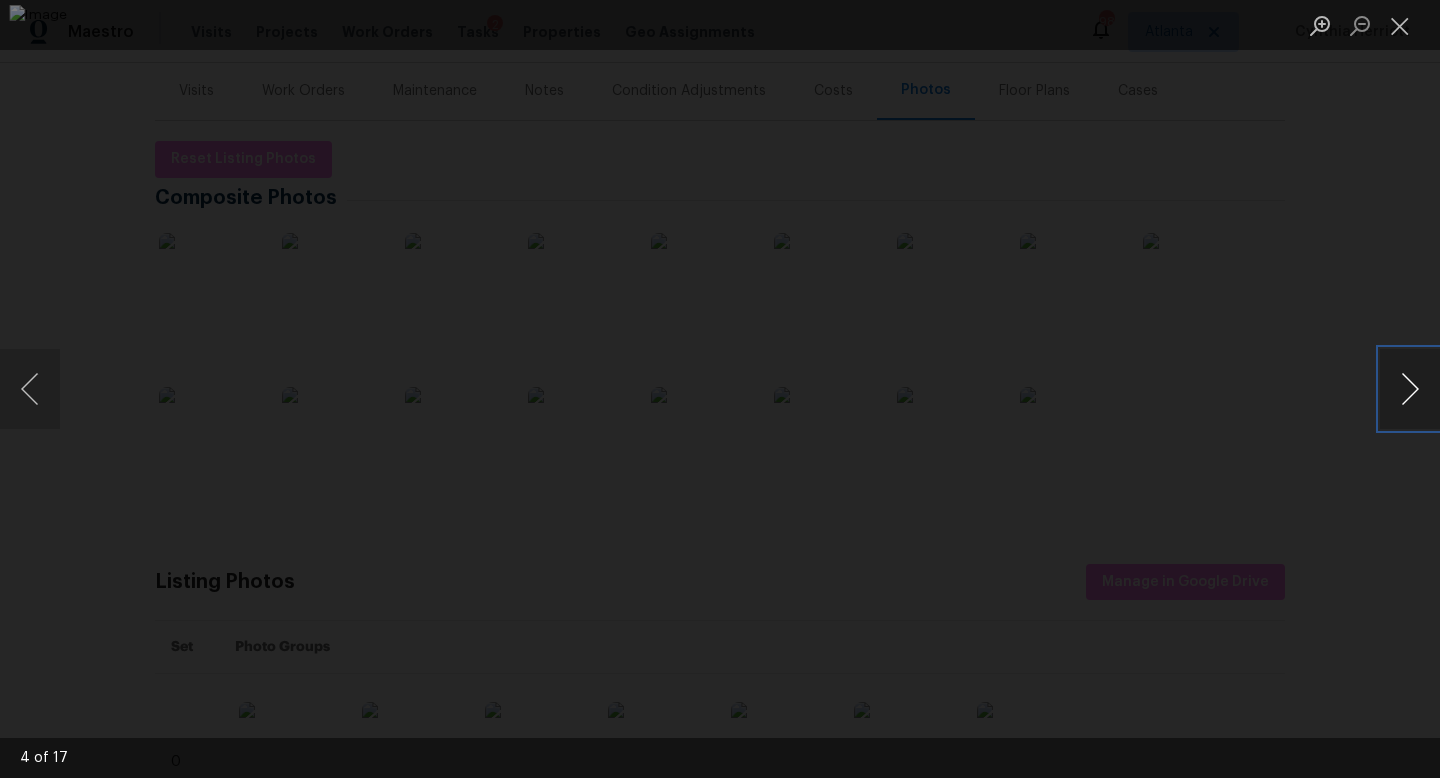 click at bounding box center [1410, 389] 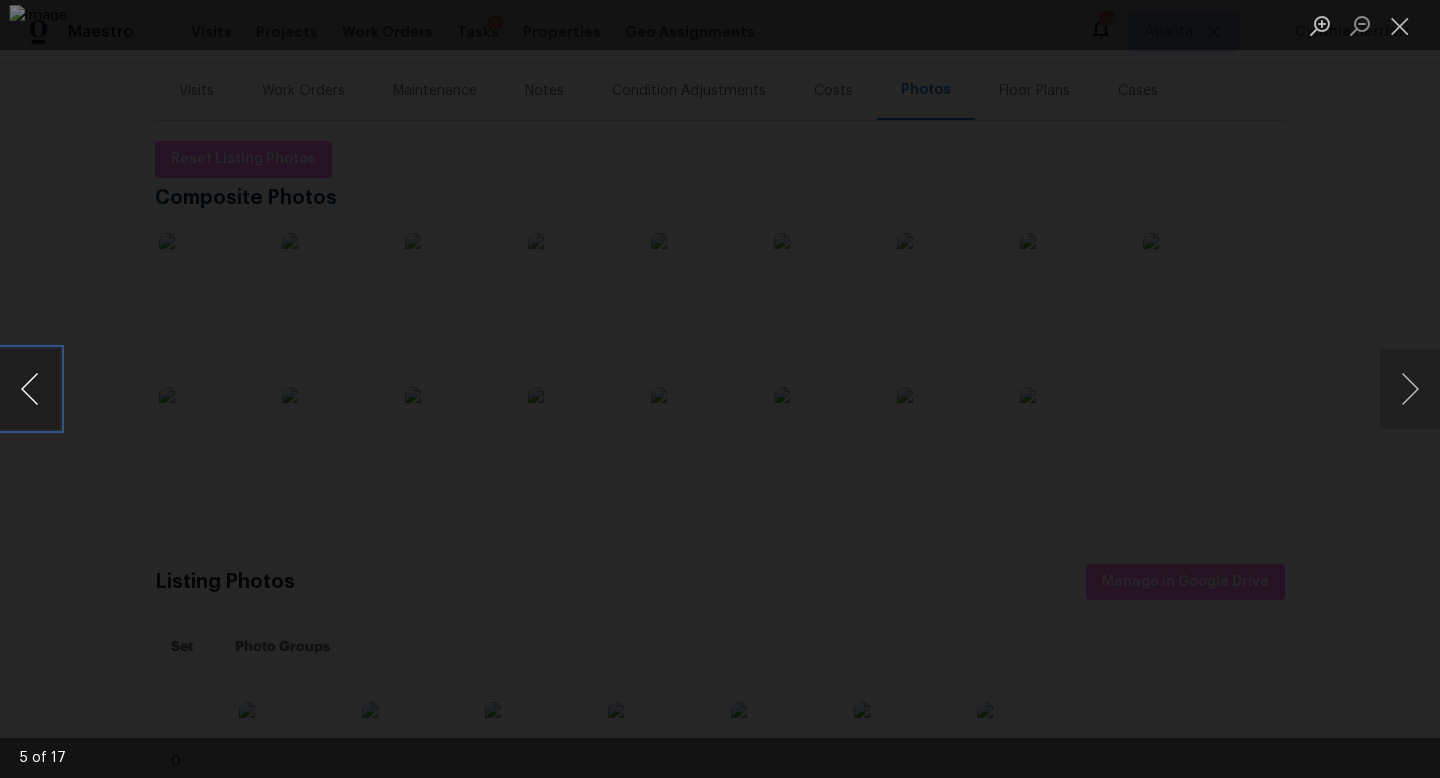 click at bounding box center (30, 389) 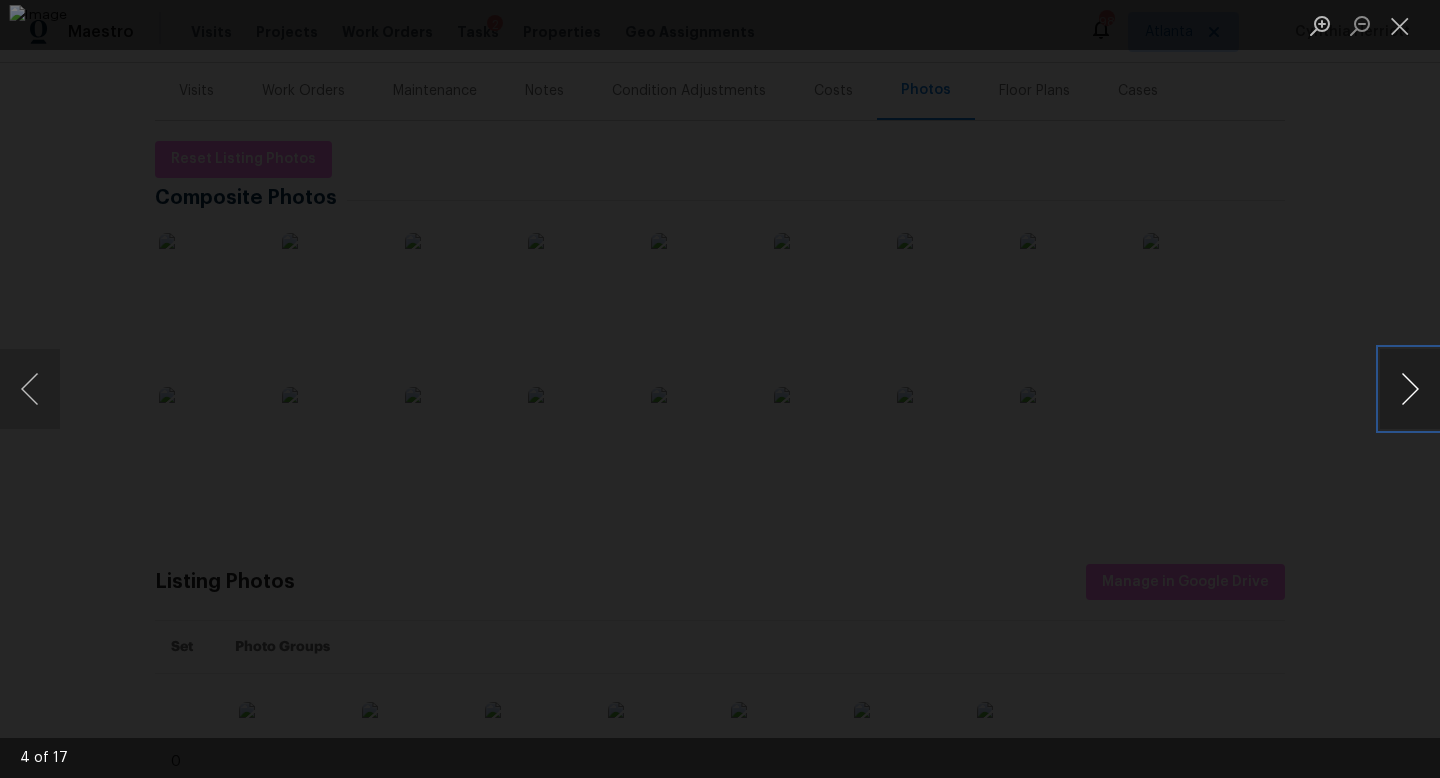 click at bounding box center [1410, 389] 